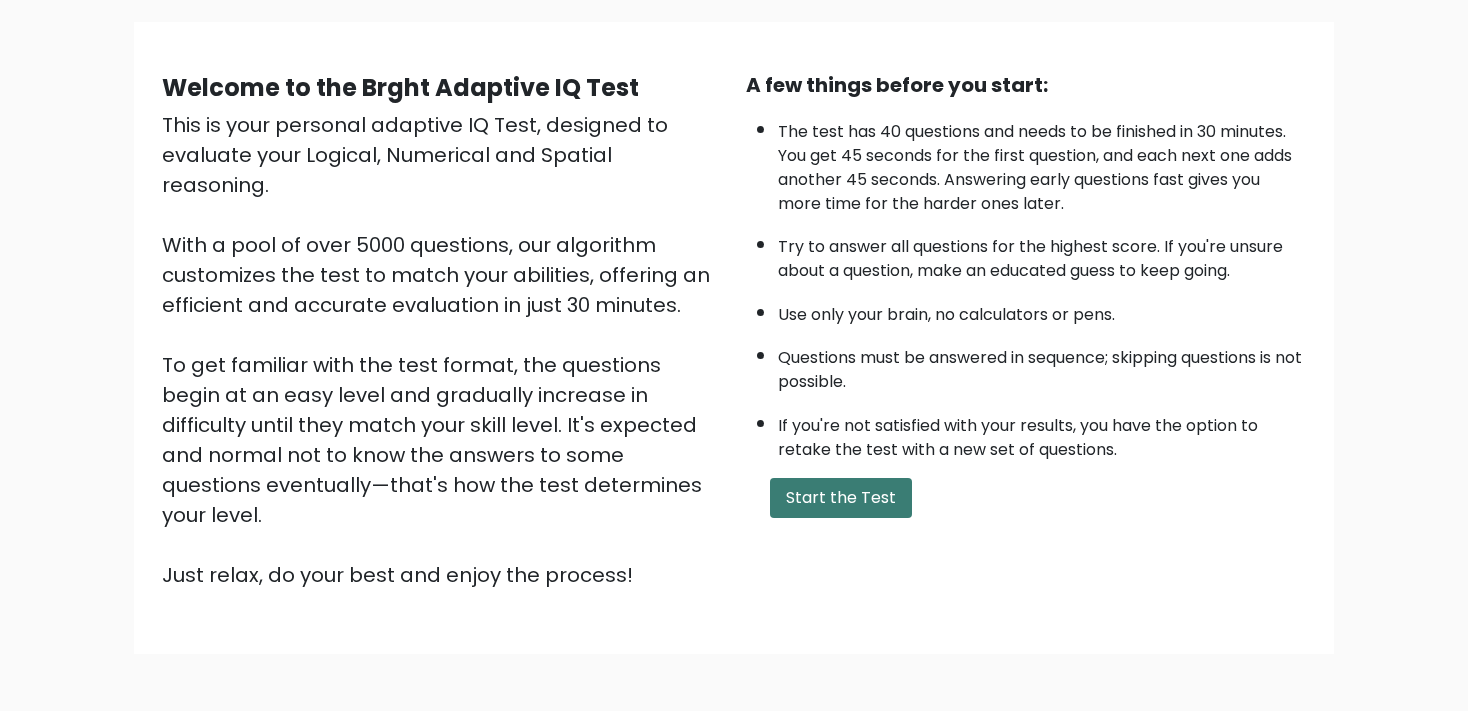 scroll, scrollTop: 136, scrollLeft: 0, axis: vertical 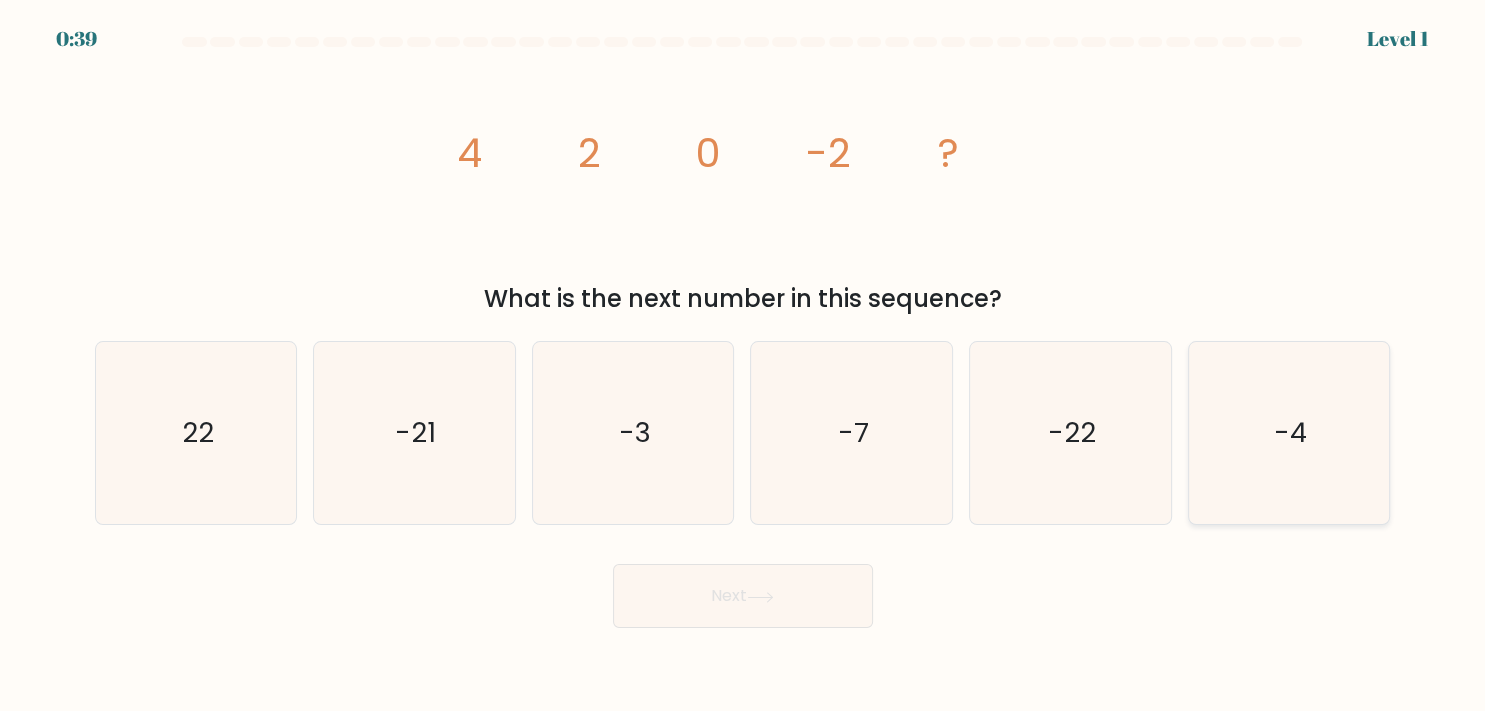 click on "-4" 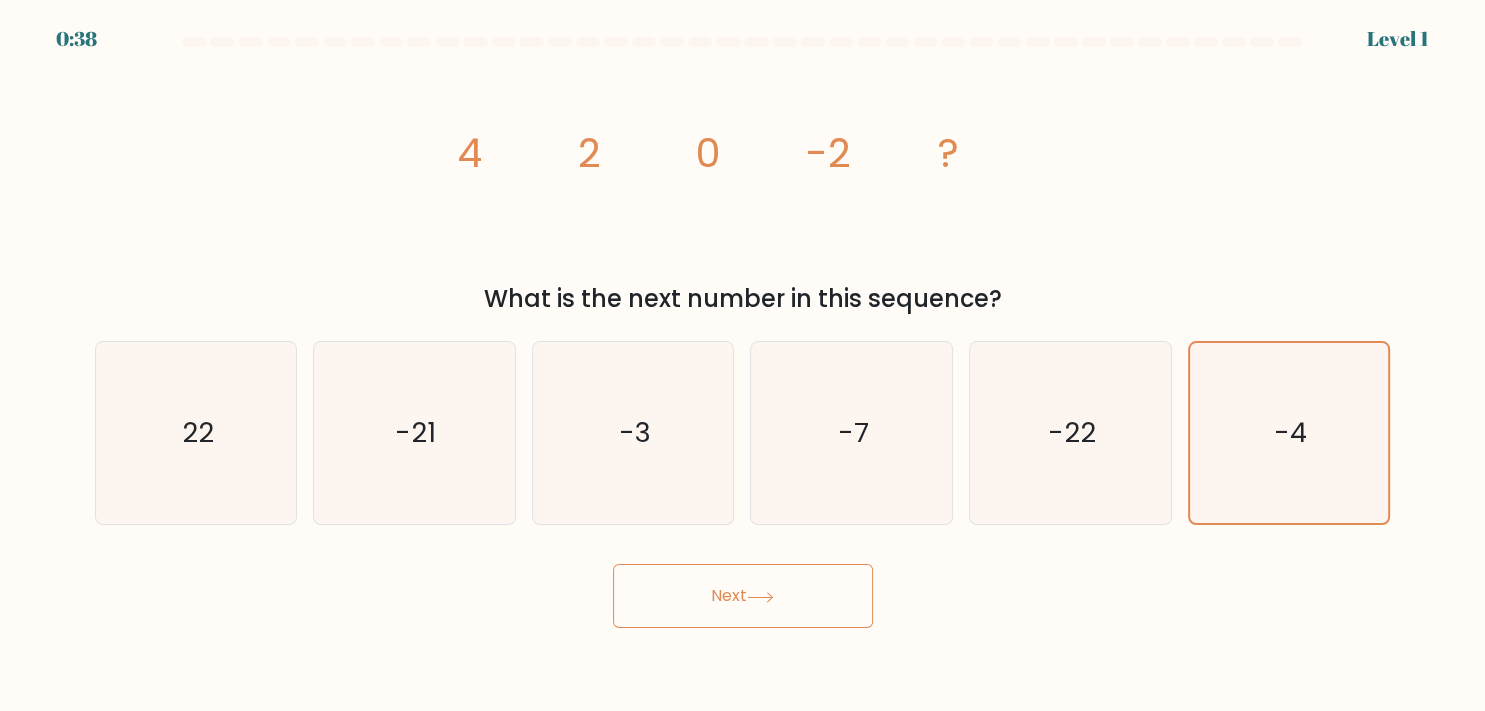 click on "Next" at bounding box center (743, 596) 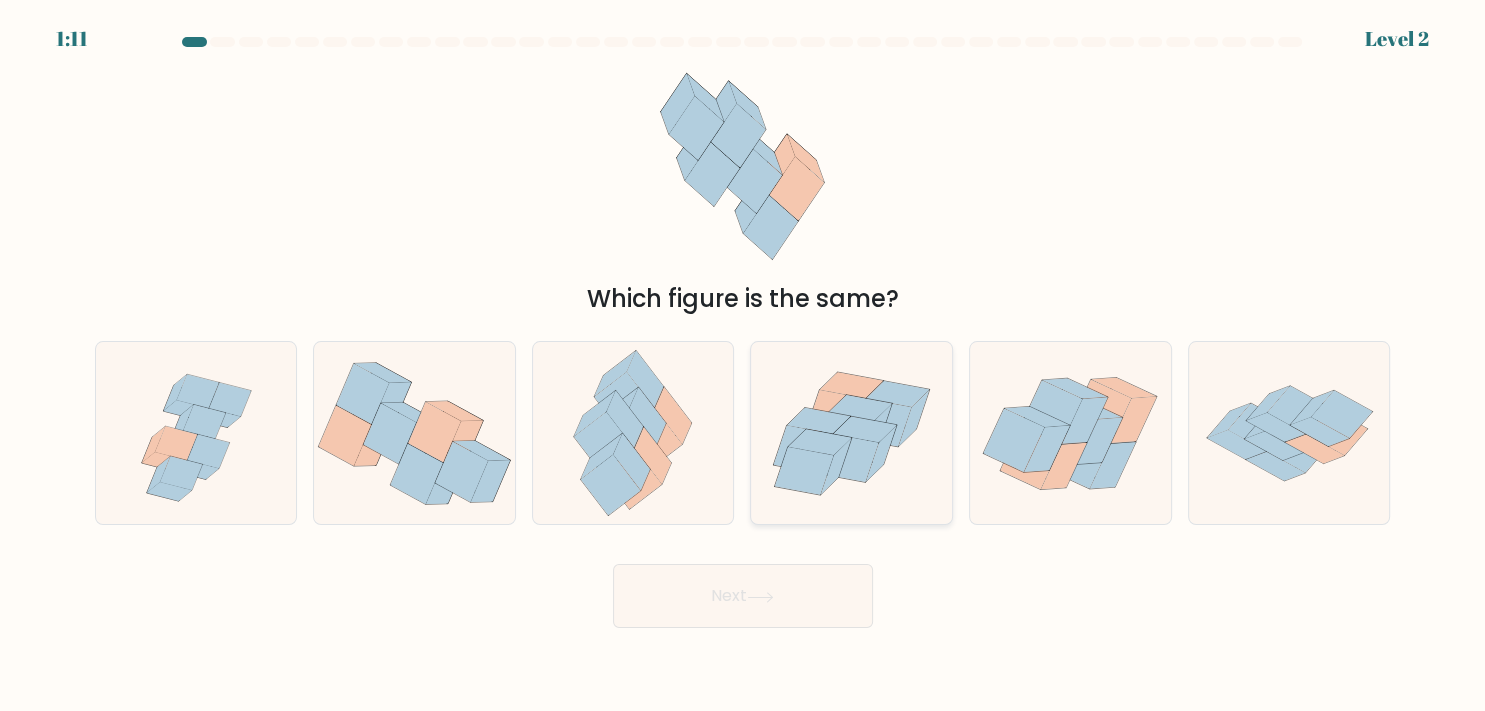 click 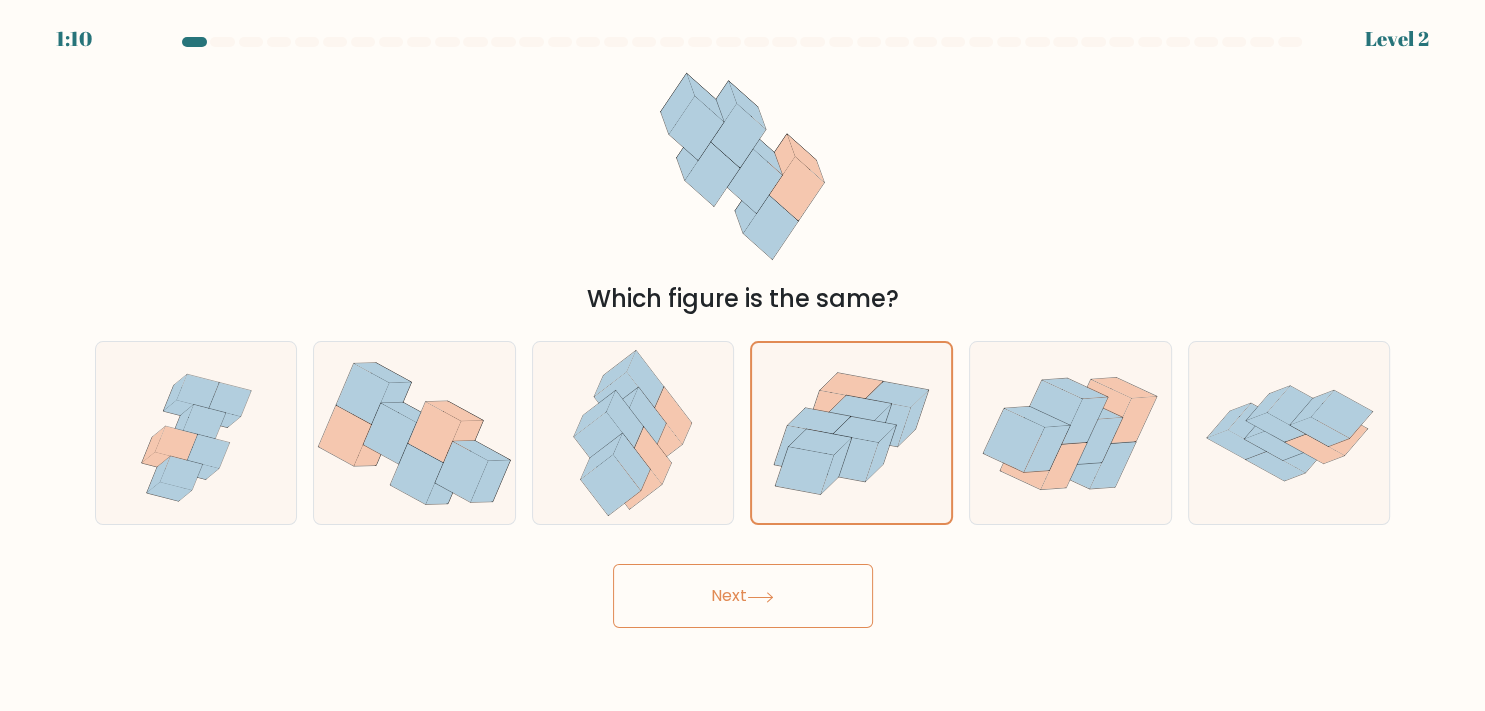 click on "Next" at bounding box center (743, 596) 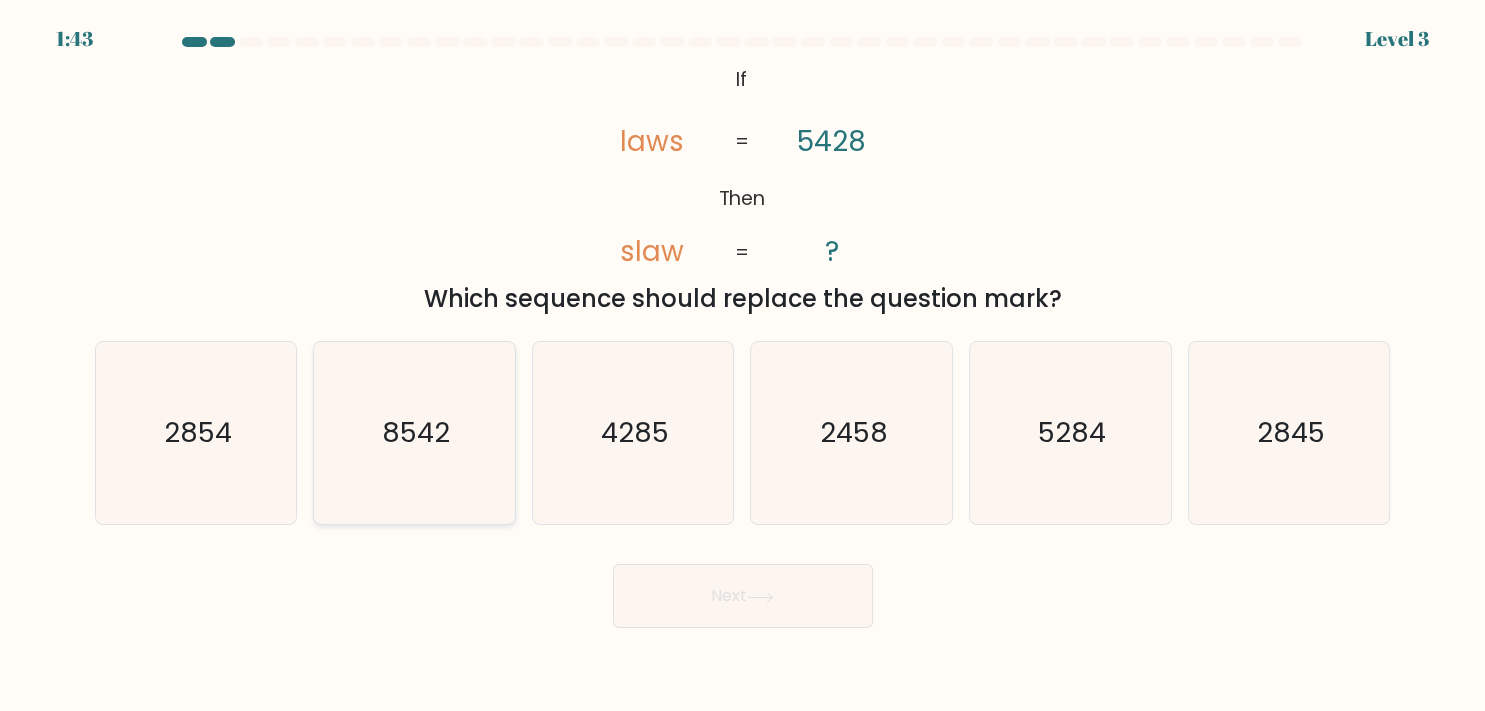 click on "8542" 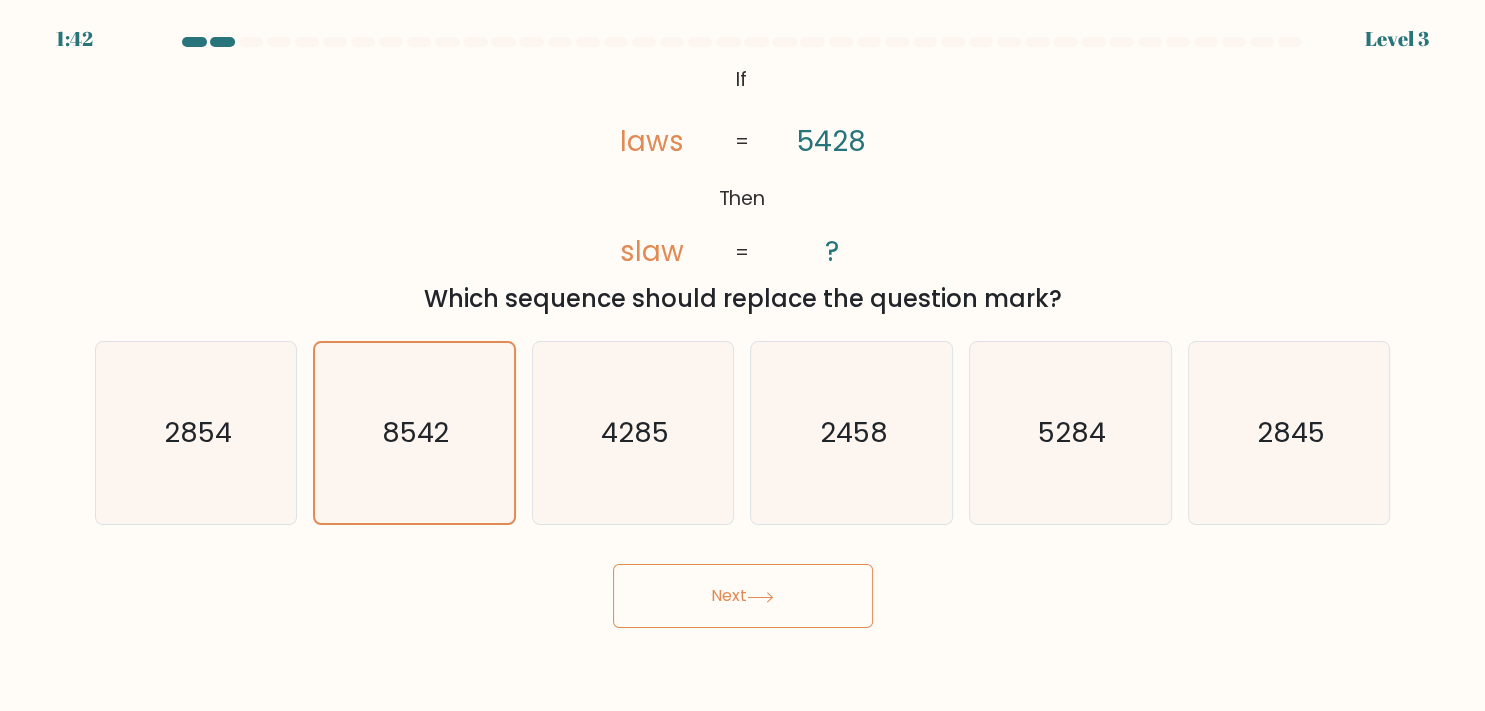 click on "Next" at bounding box center [743, 596] 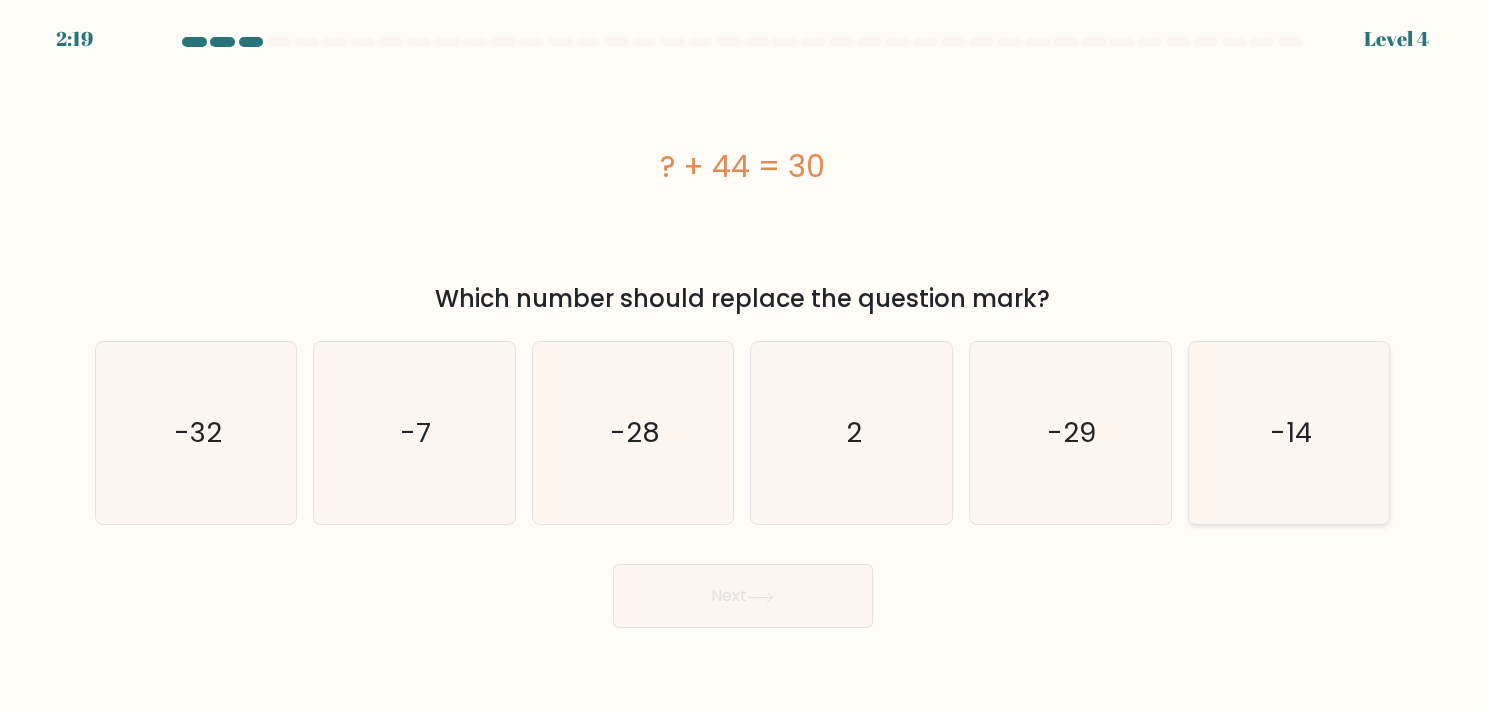 click on "-14" 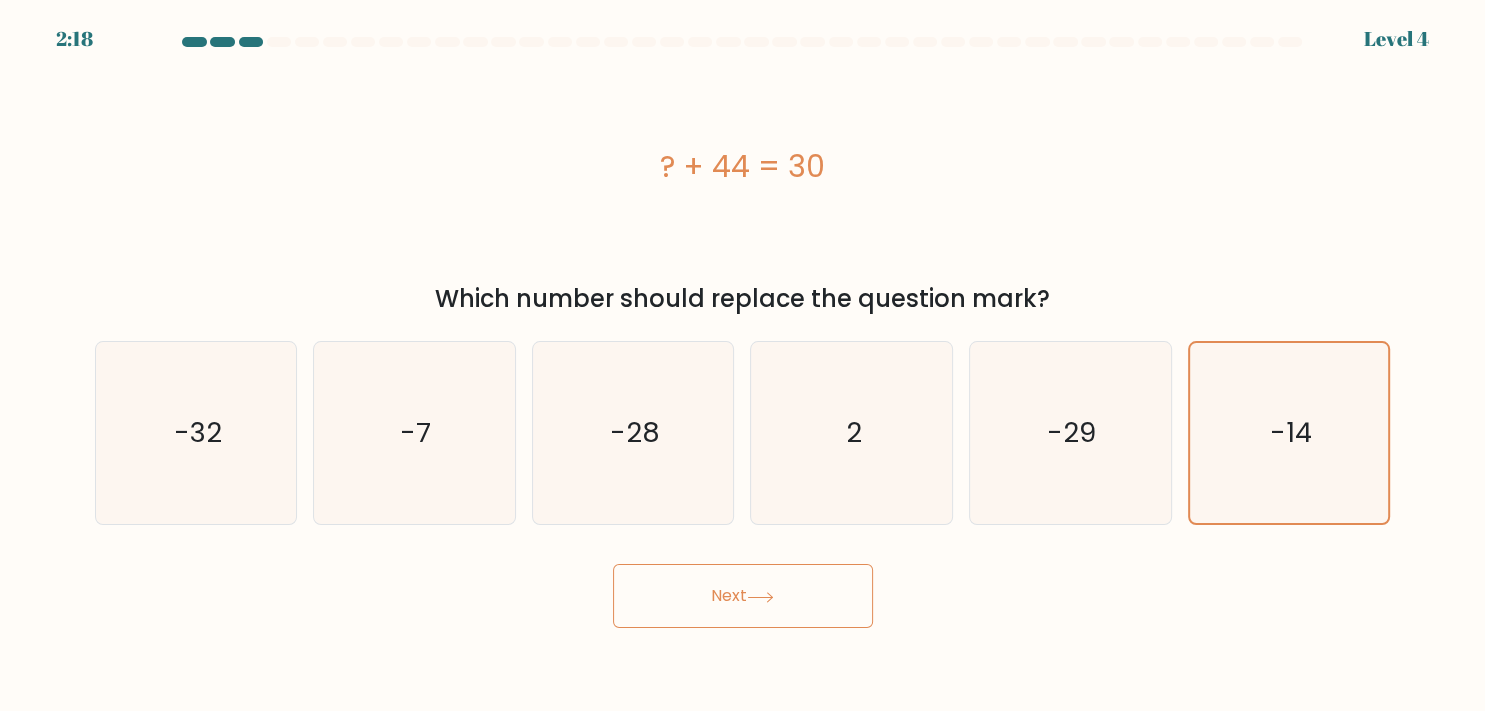 click on "Next" at bounding box center [743, 596] 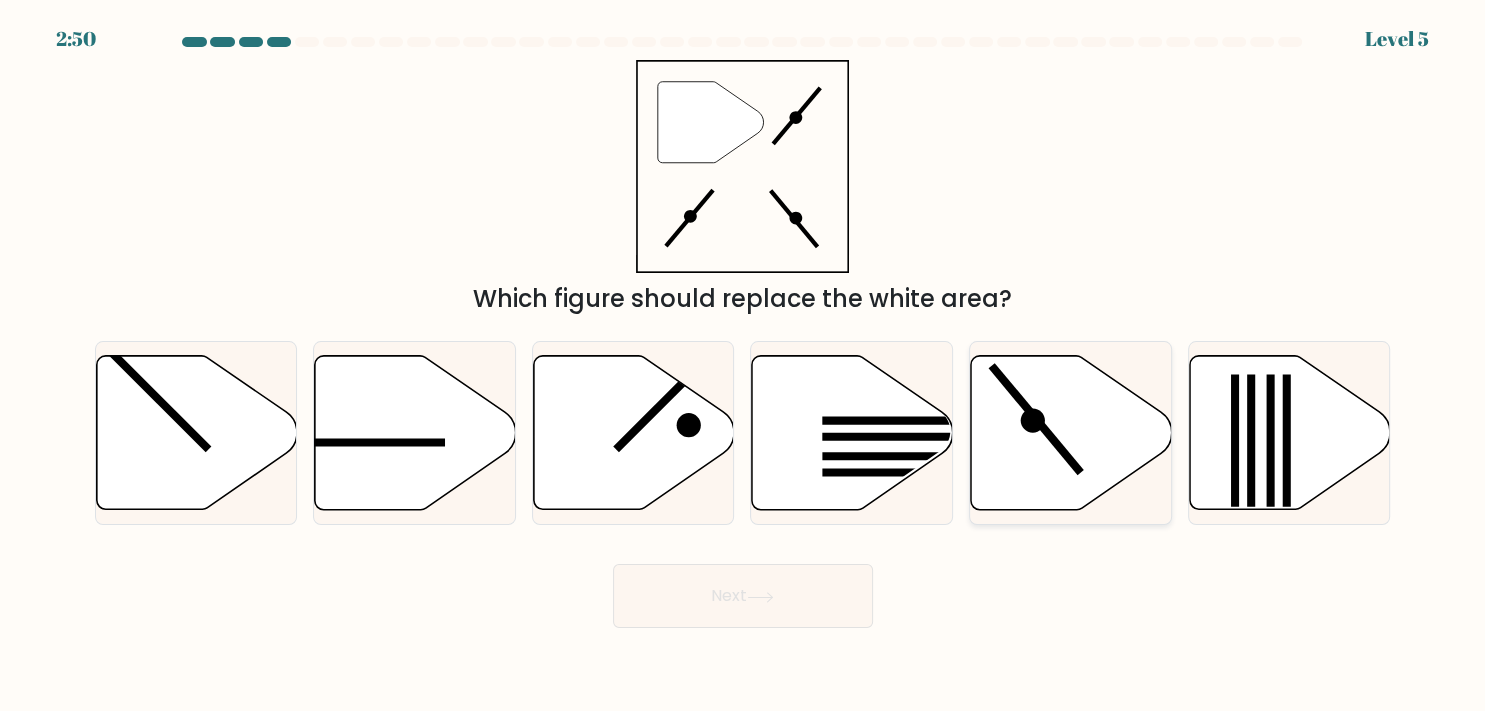 click 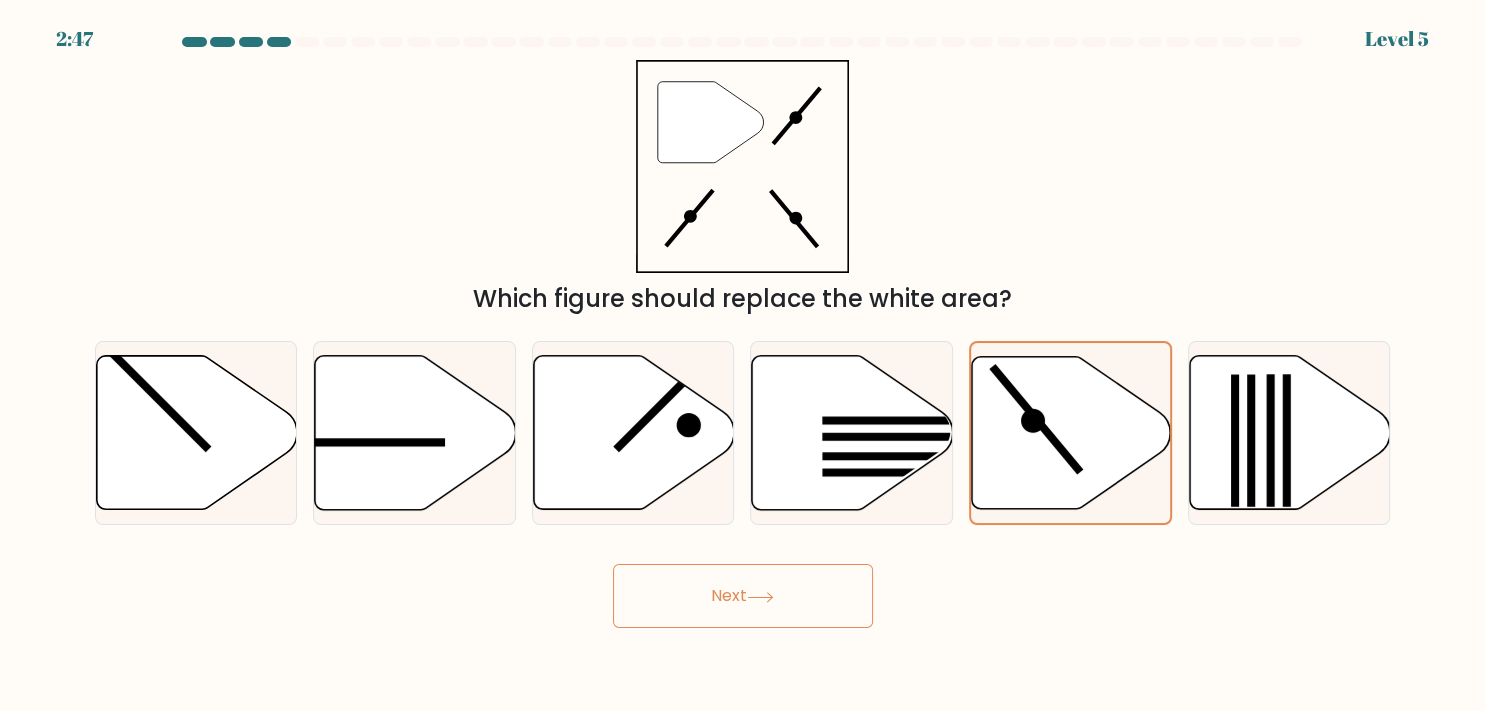 click on "Next" at bounding box center [743, 596] 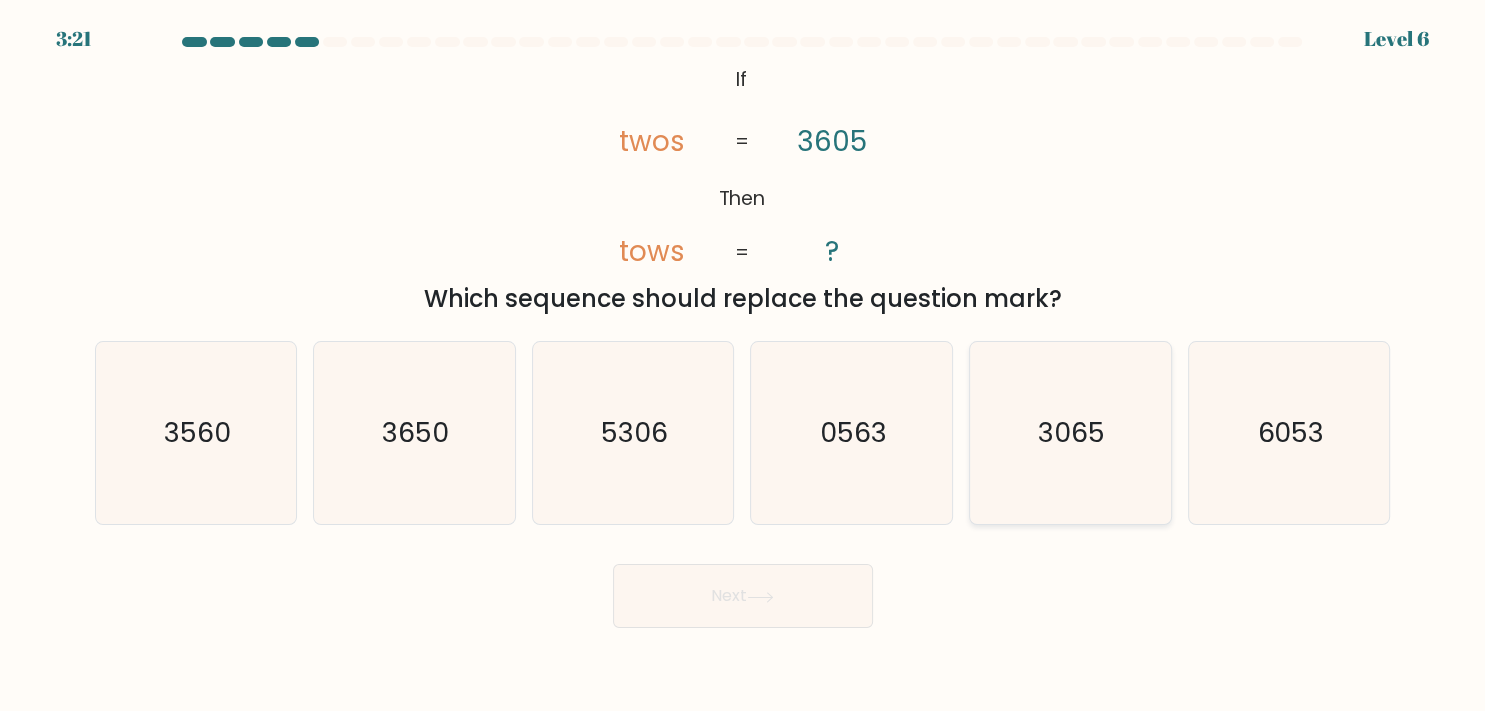 click on "3065" 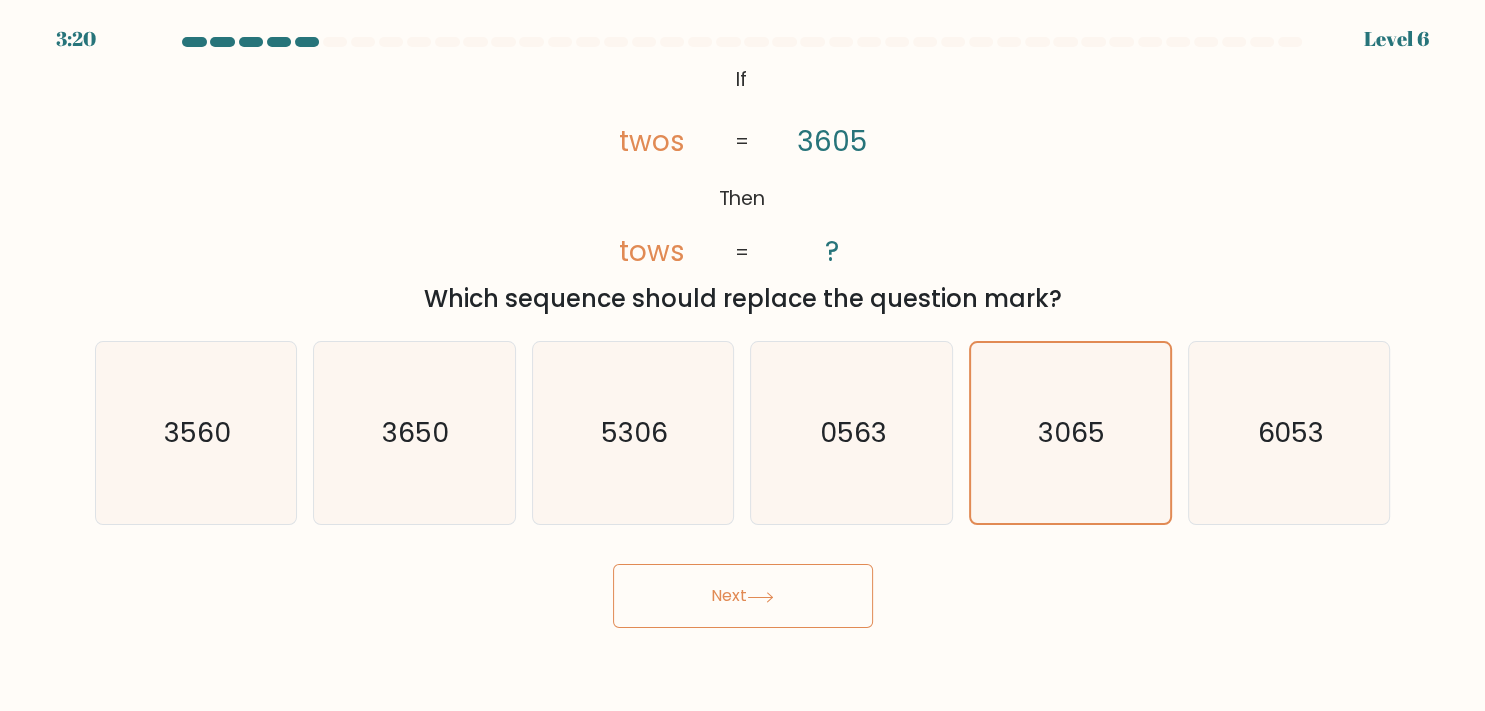 click 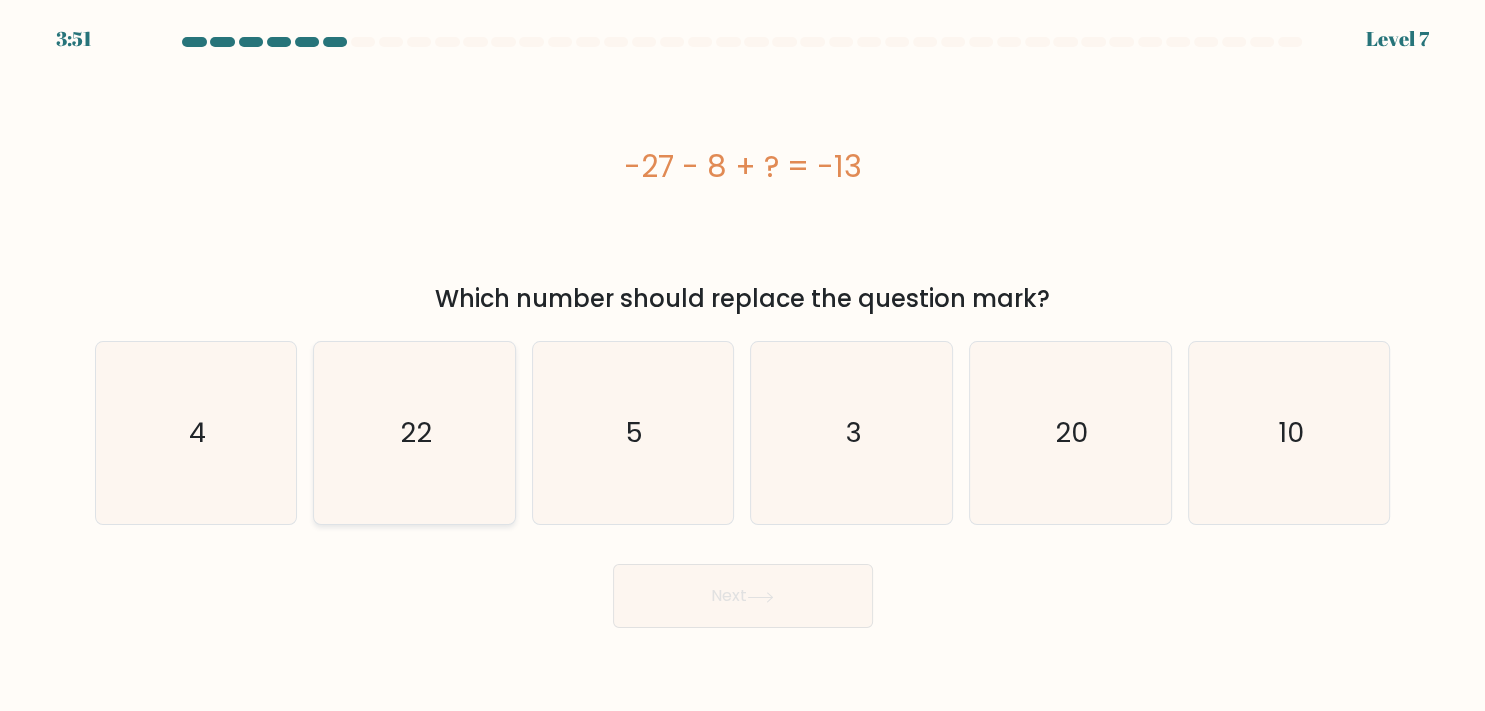 click on "22" 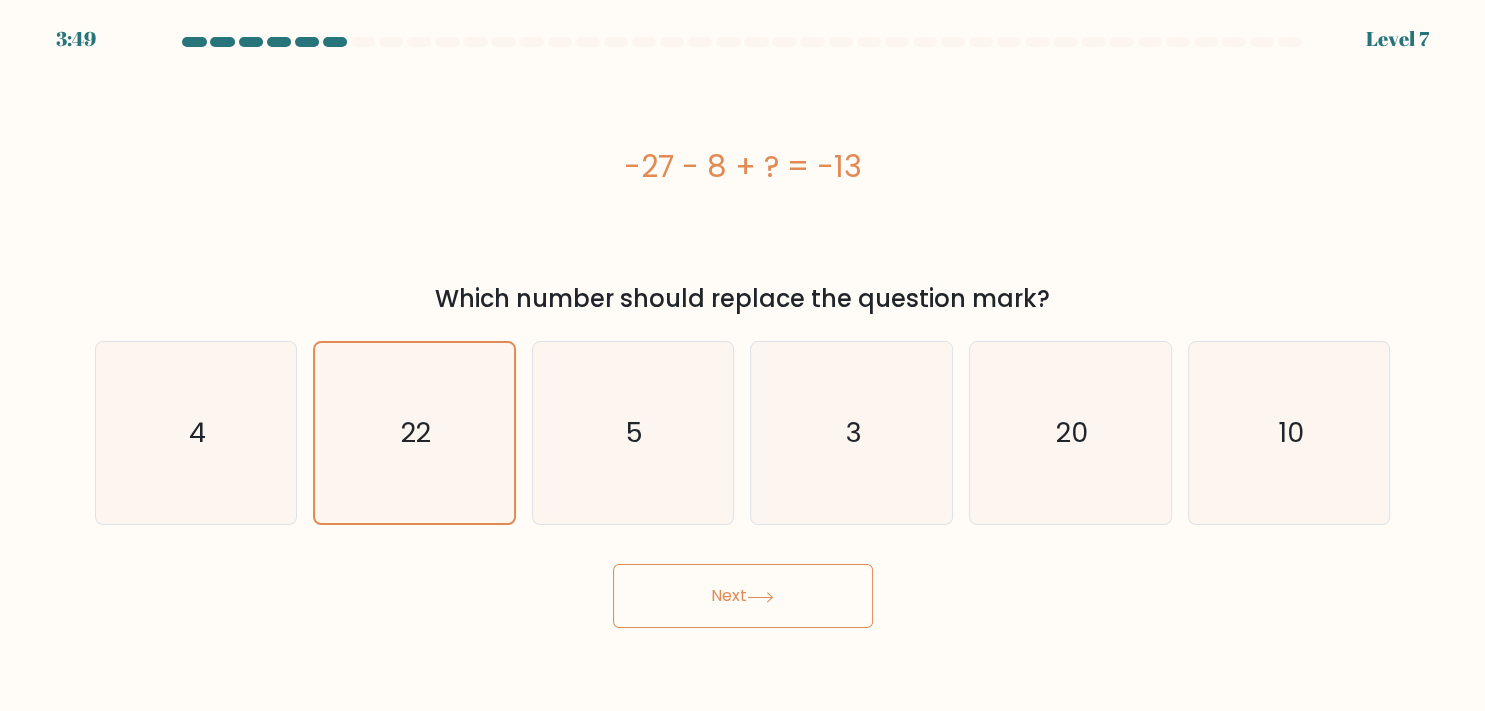 click 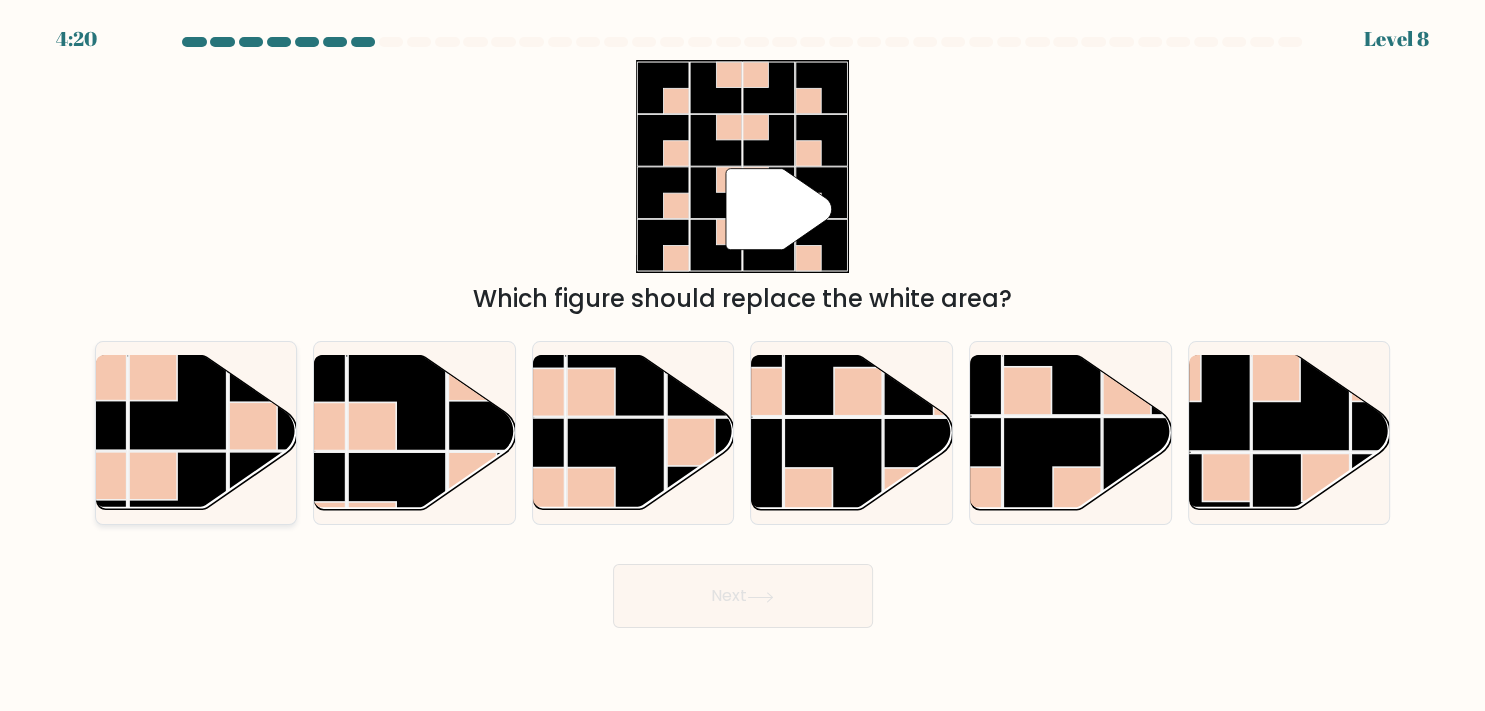 click 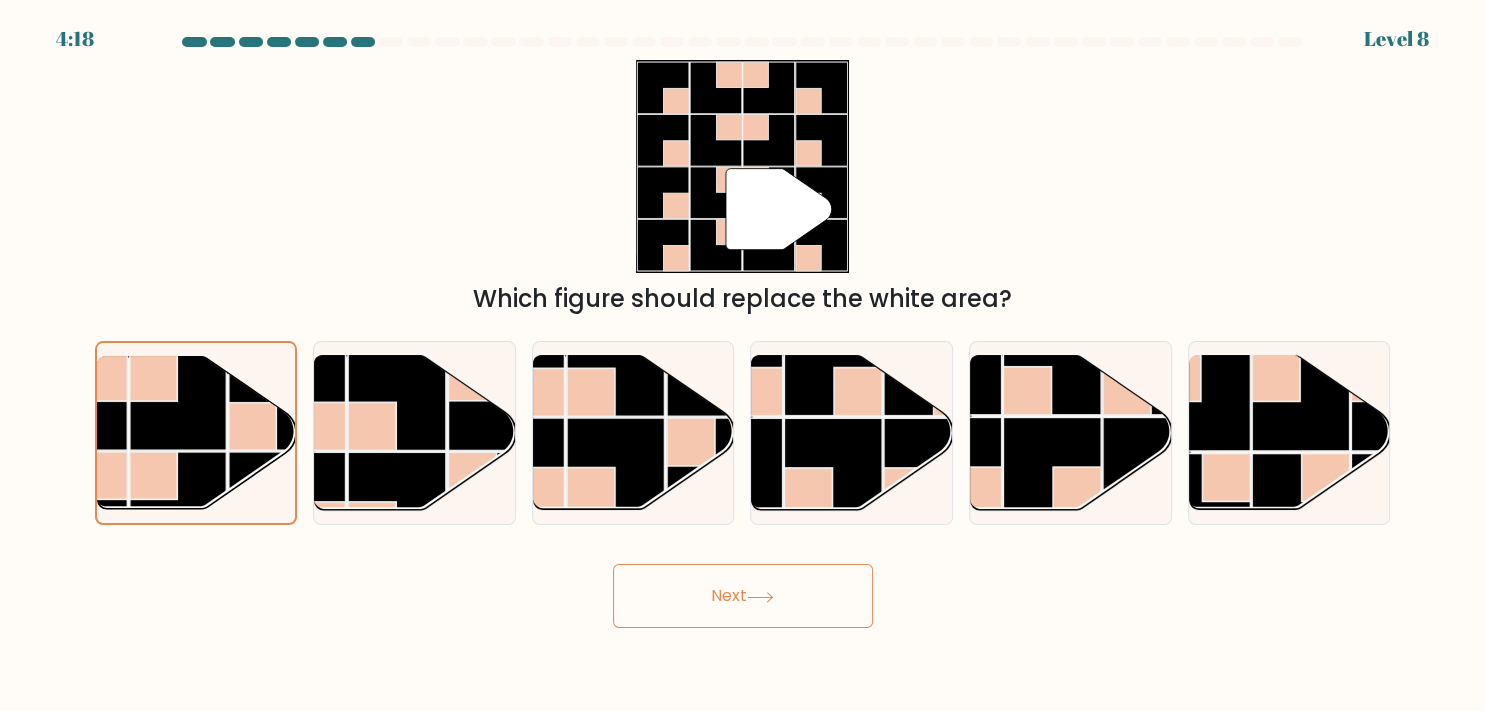 click on "Next" at bounding box center (743, 596) 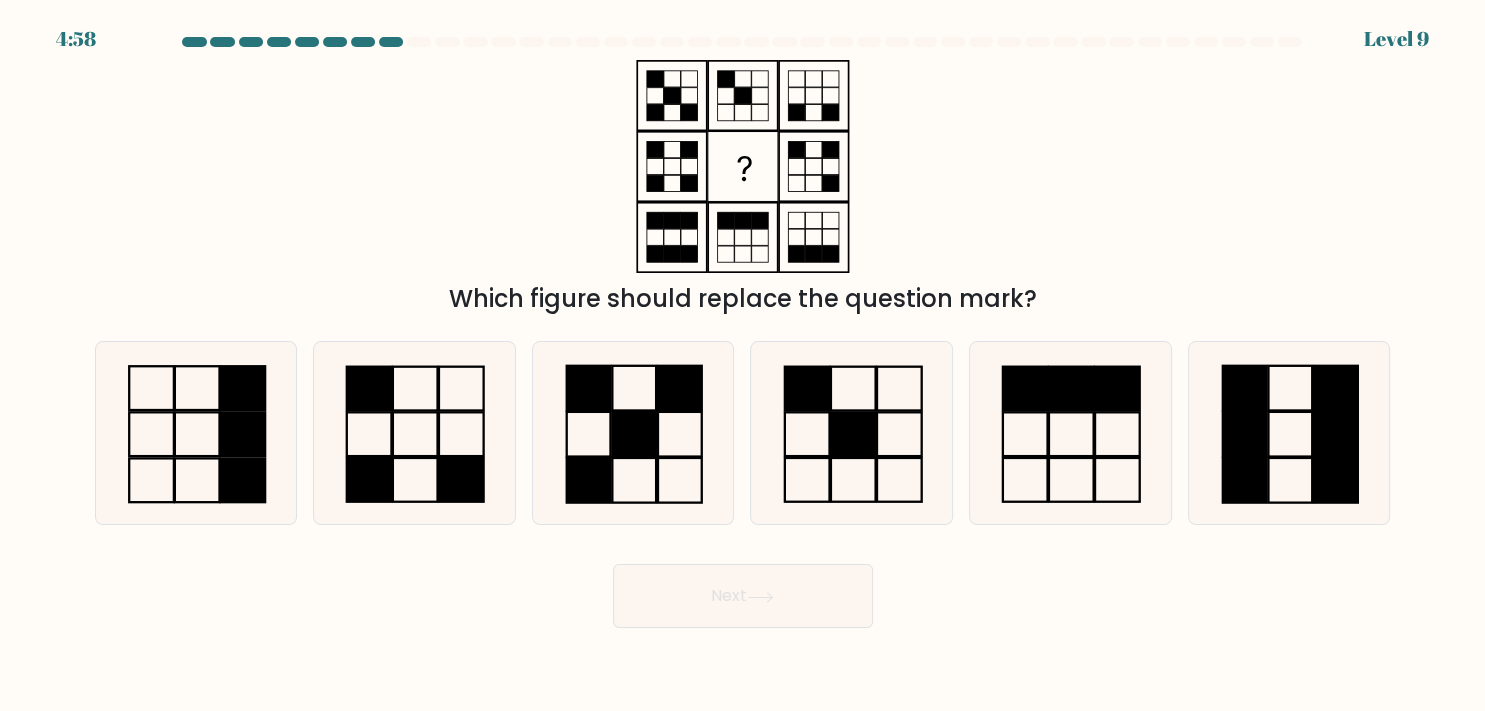 type 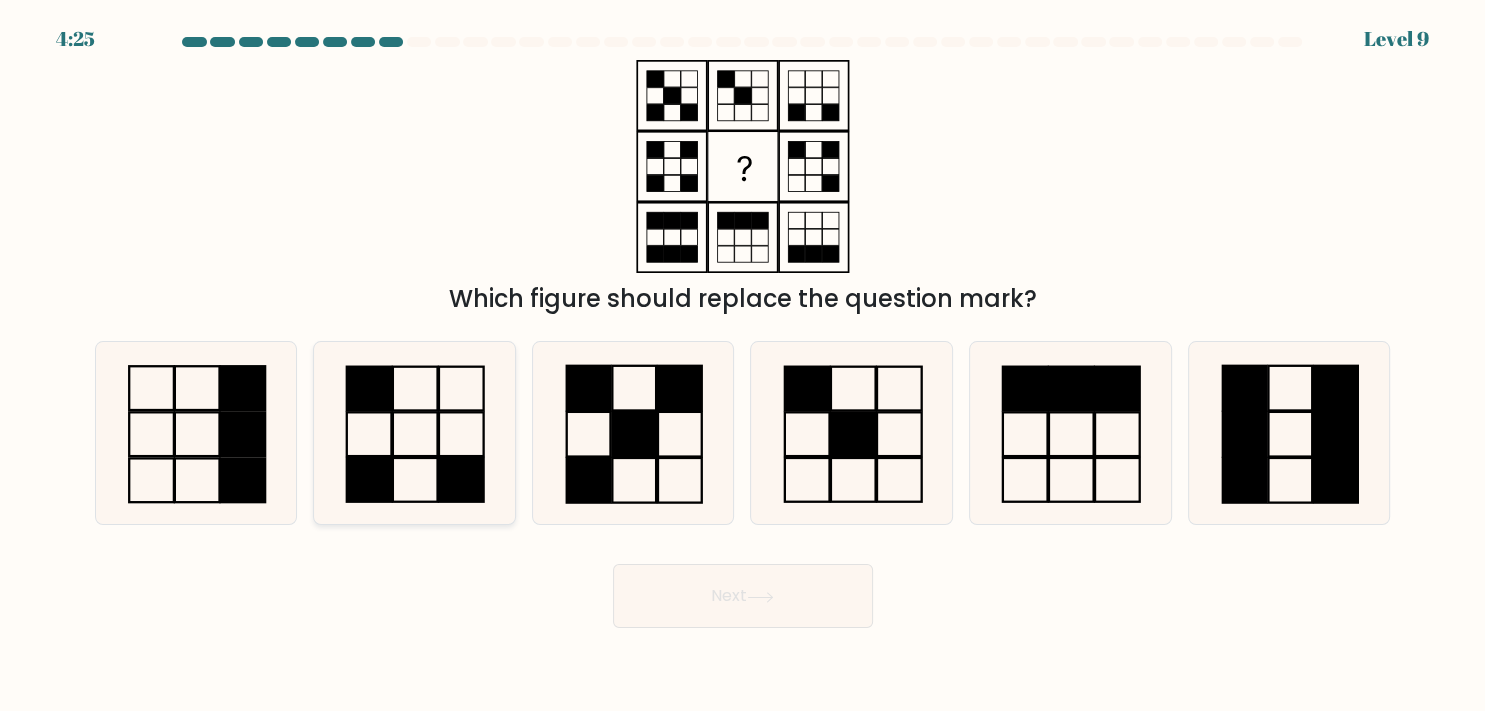 click 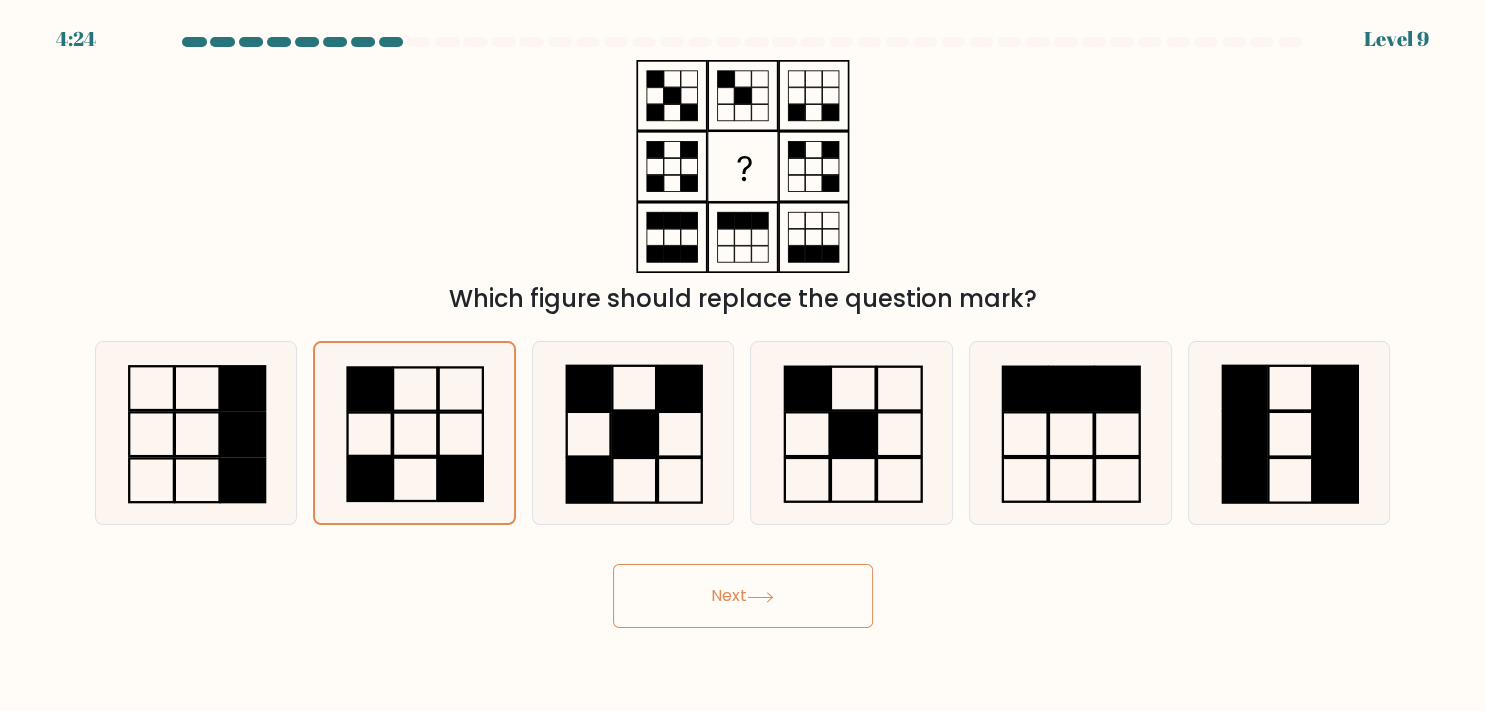 click on "Next" at bounding box center (743, 596) 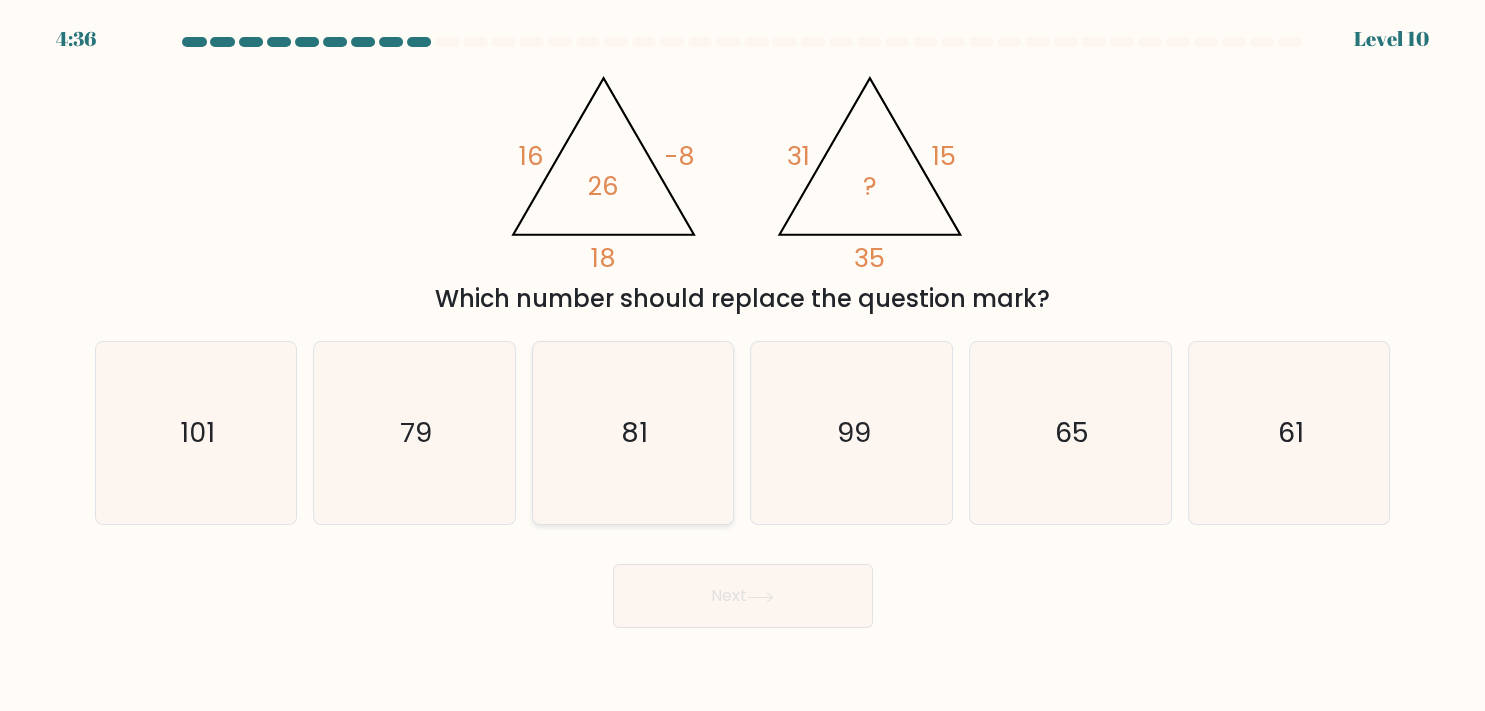 click on "81" 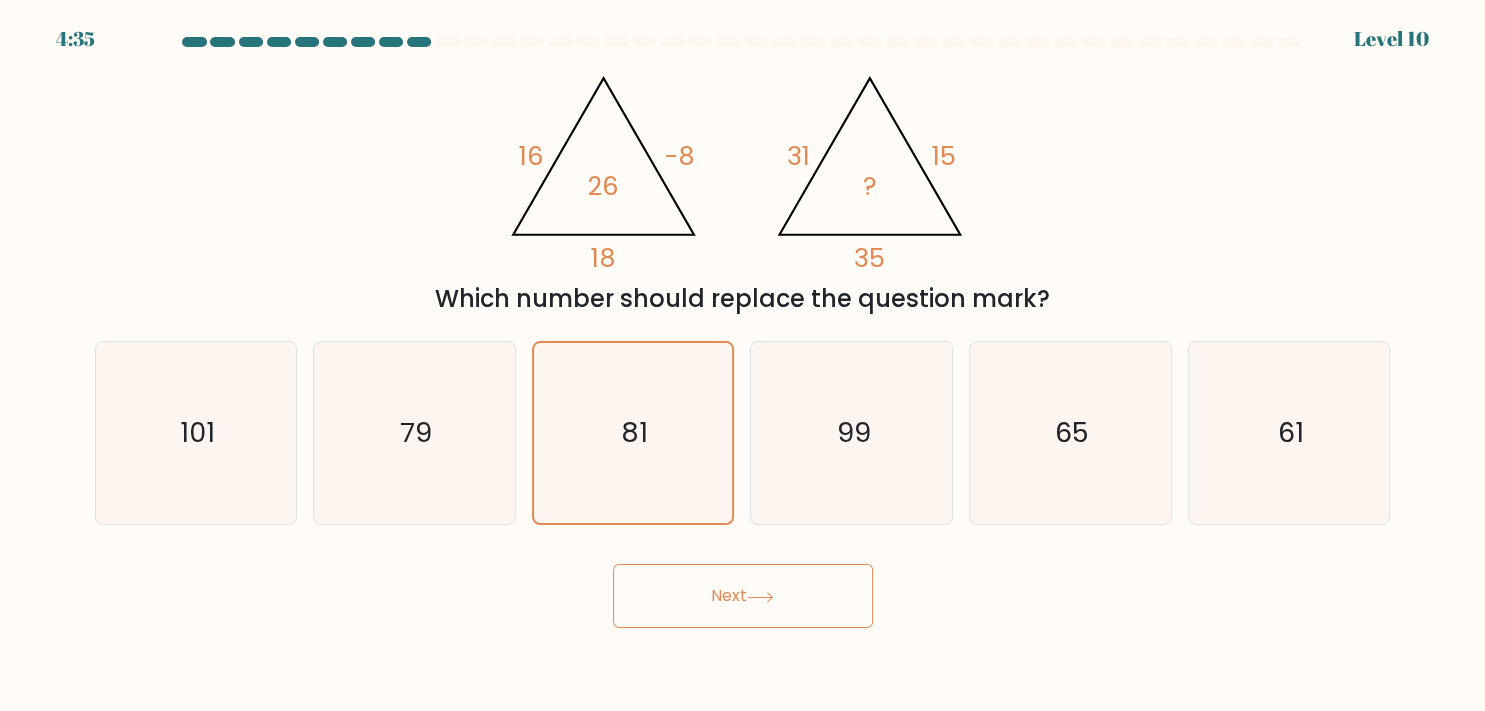 click on "Next" at bounding box center [743, 596] 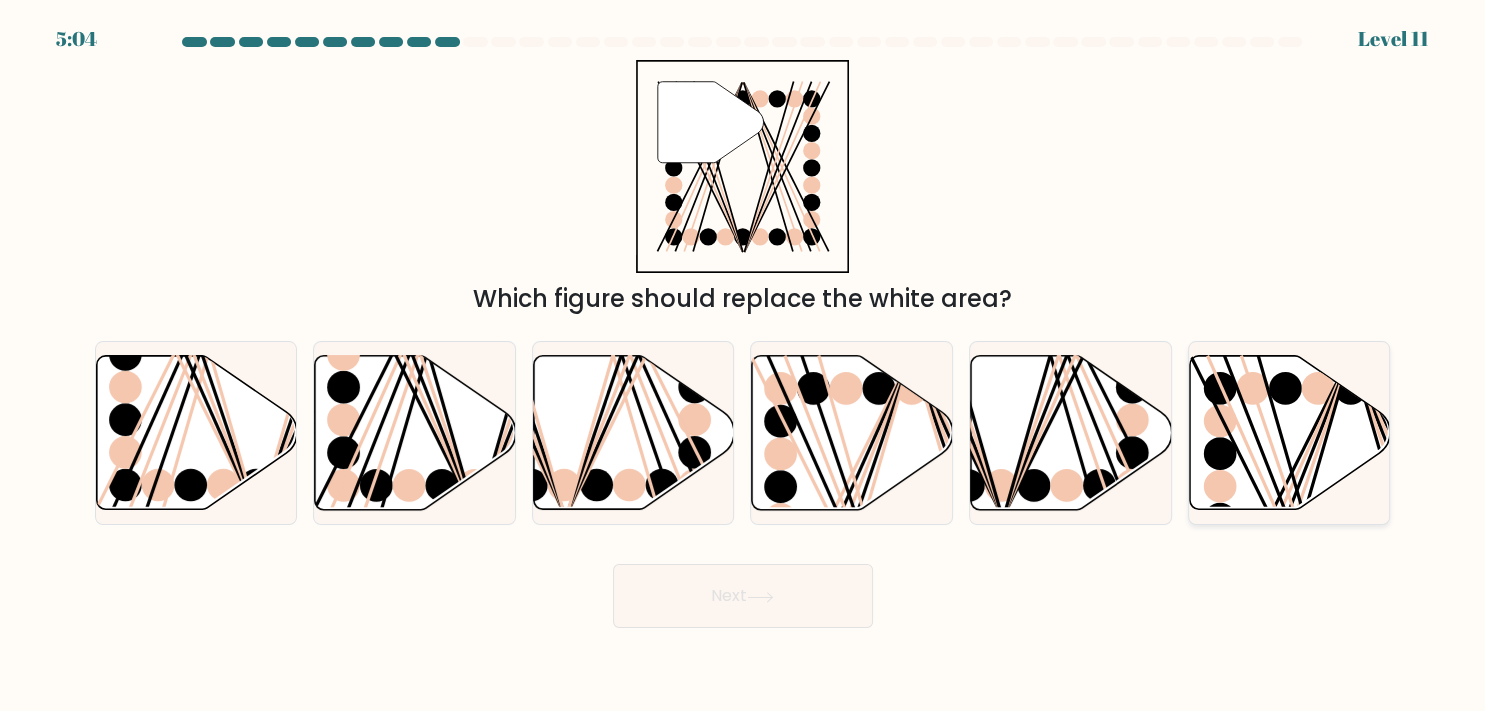 click 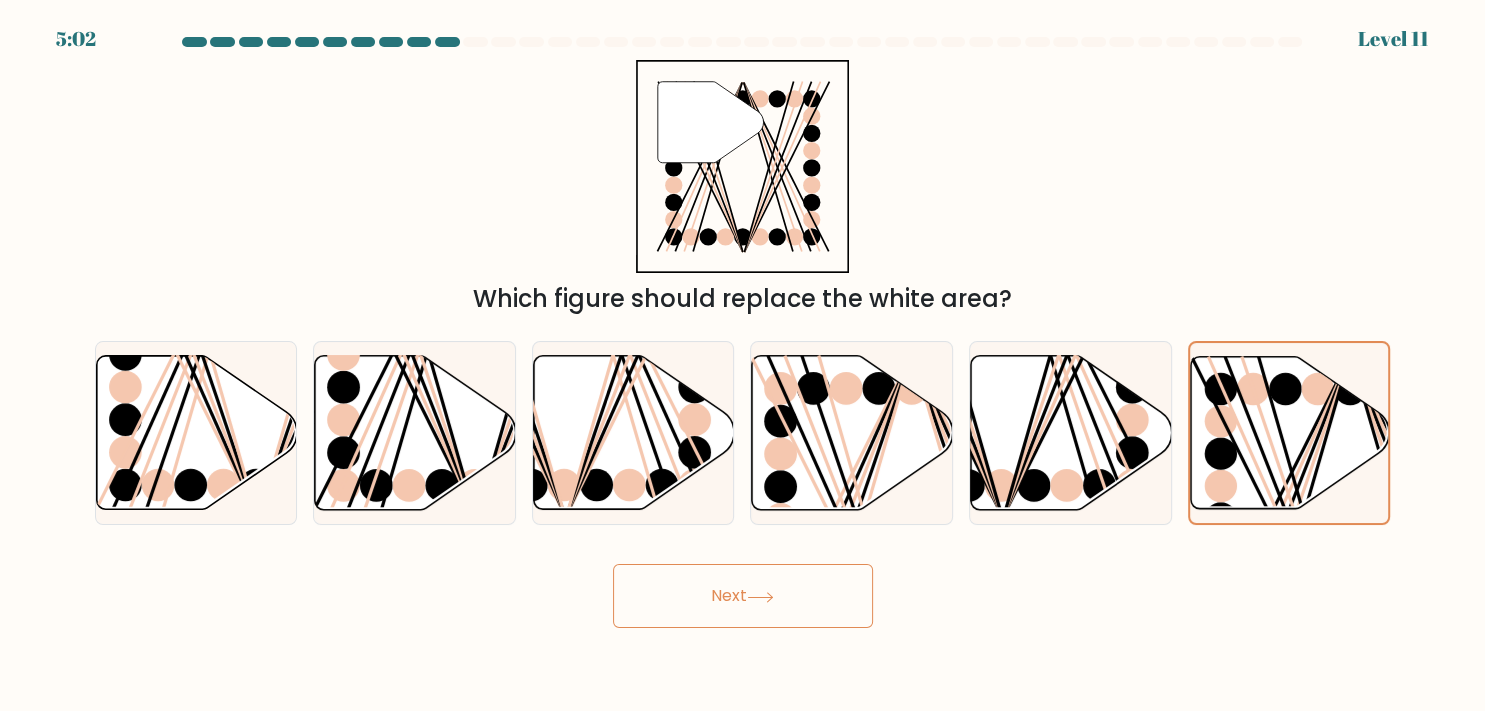 click 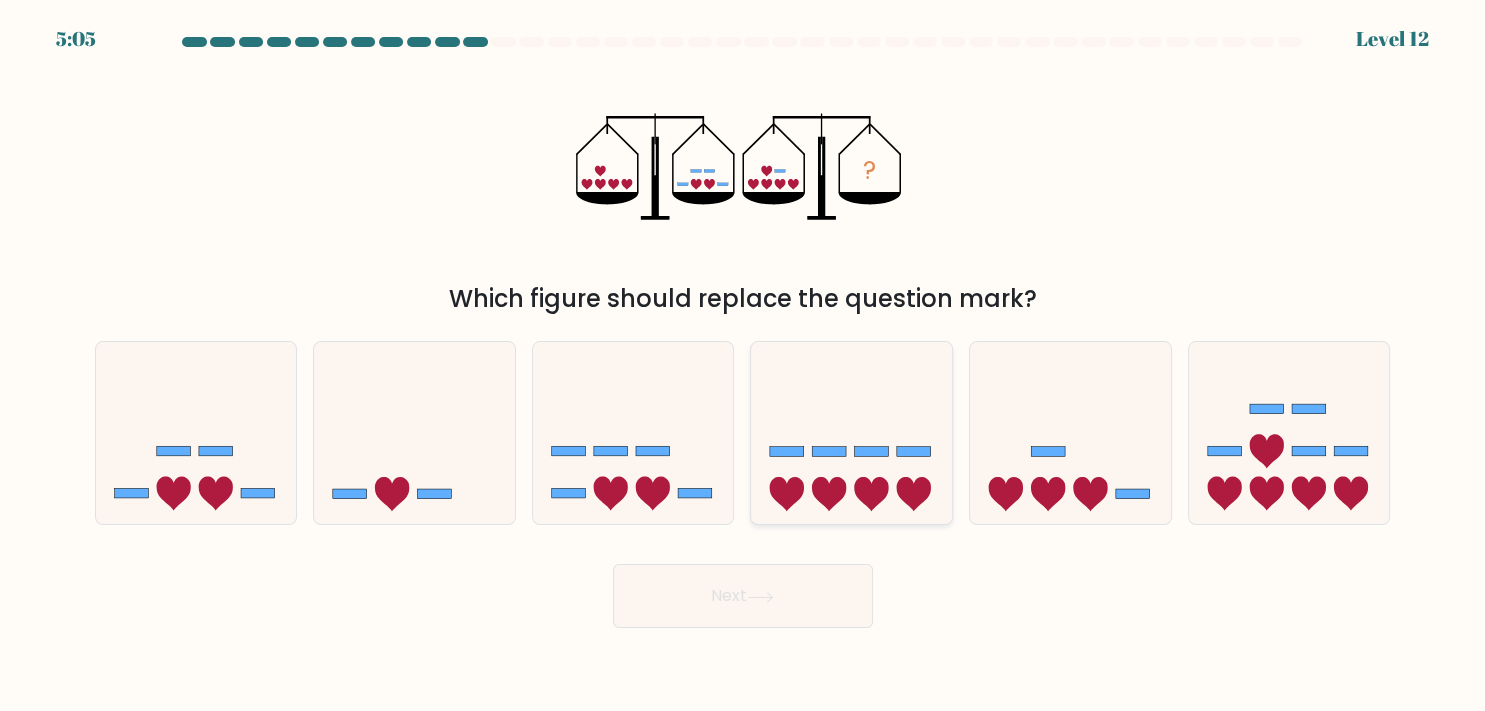 click 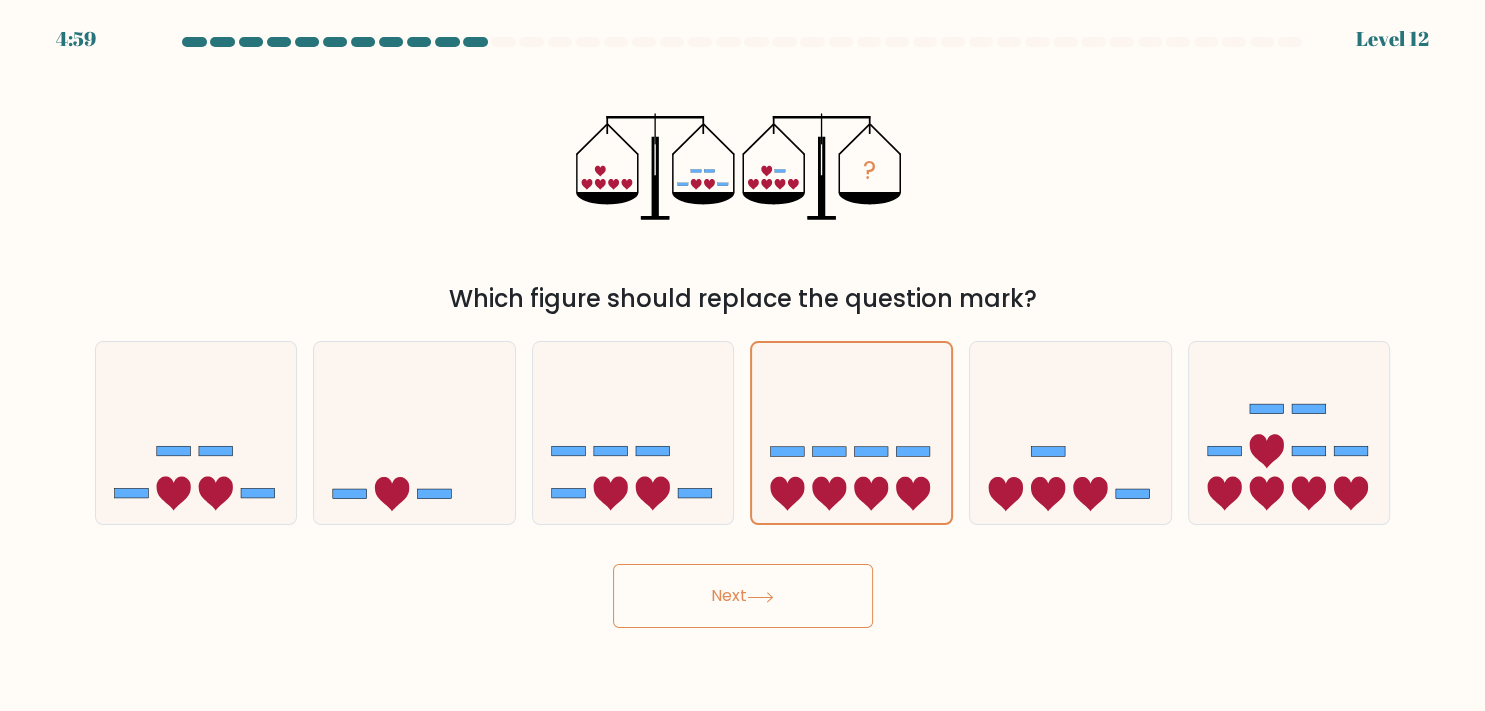 click on "Next" at bounding box center (743, 596) 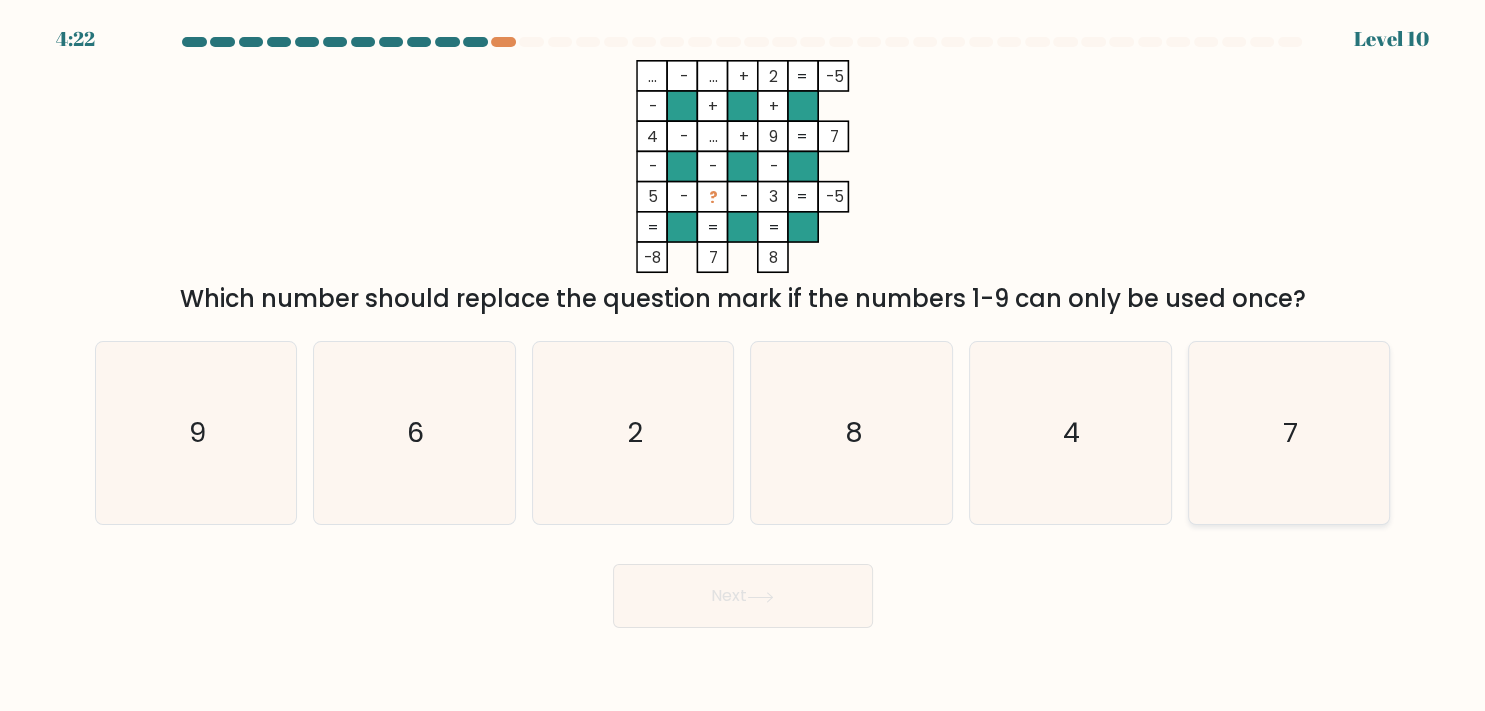 click on "7" at bounding box center (1289, 433) 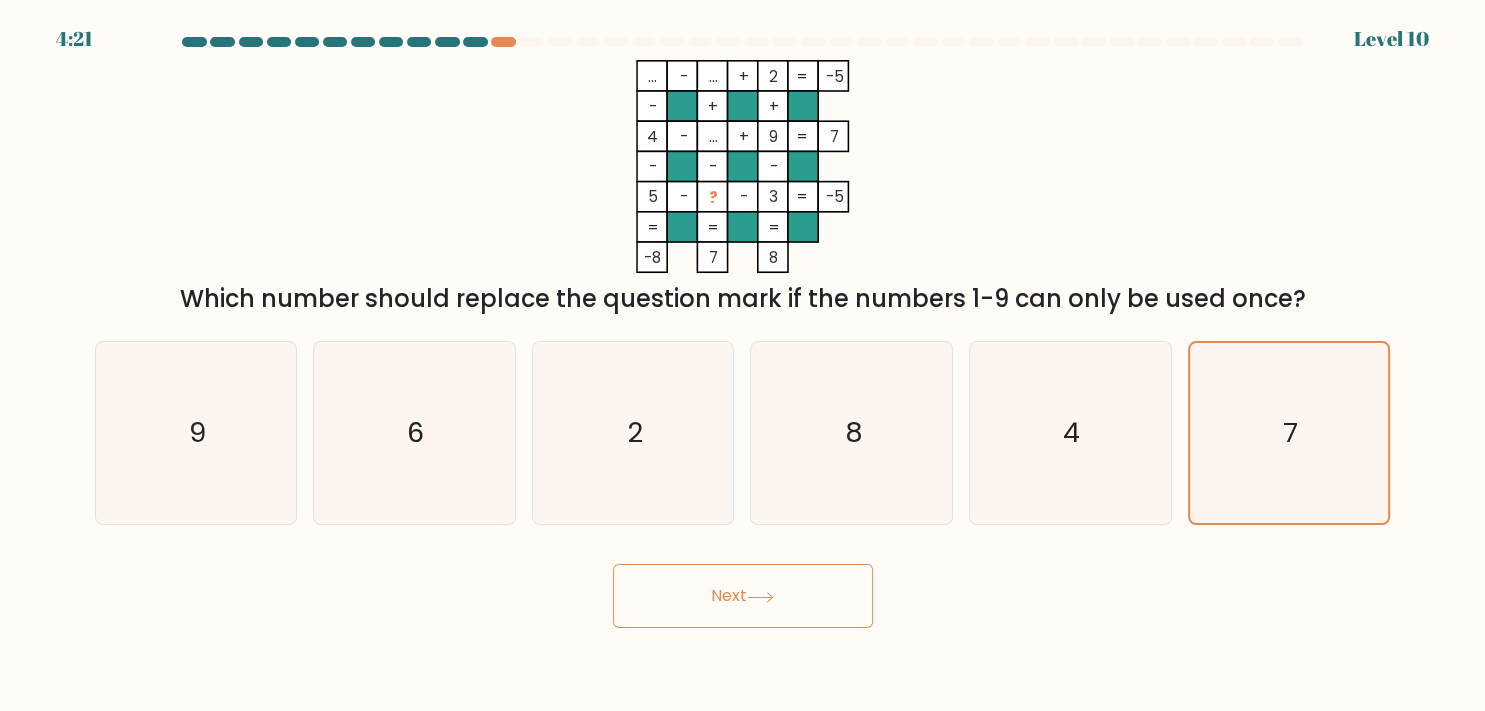 click on "Next" at bounding box center [743, 596] 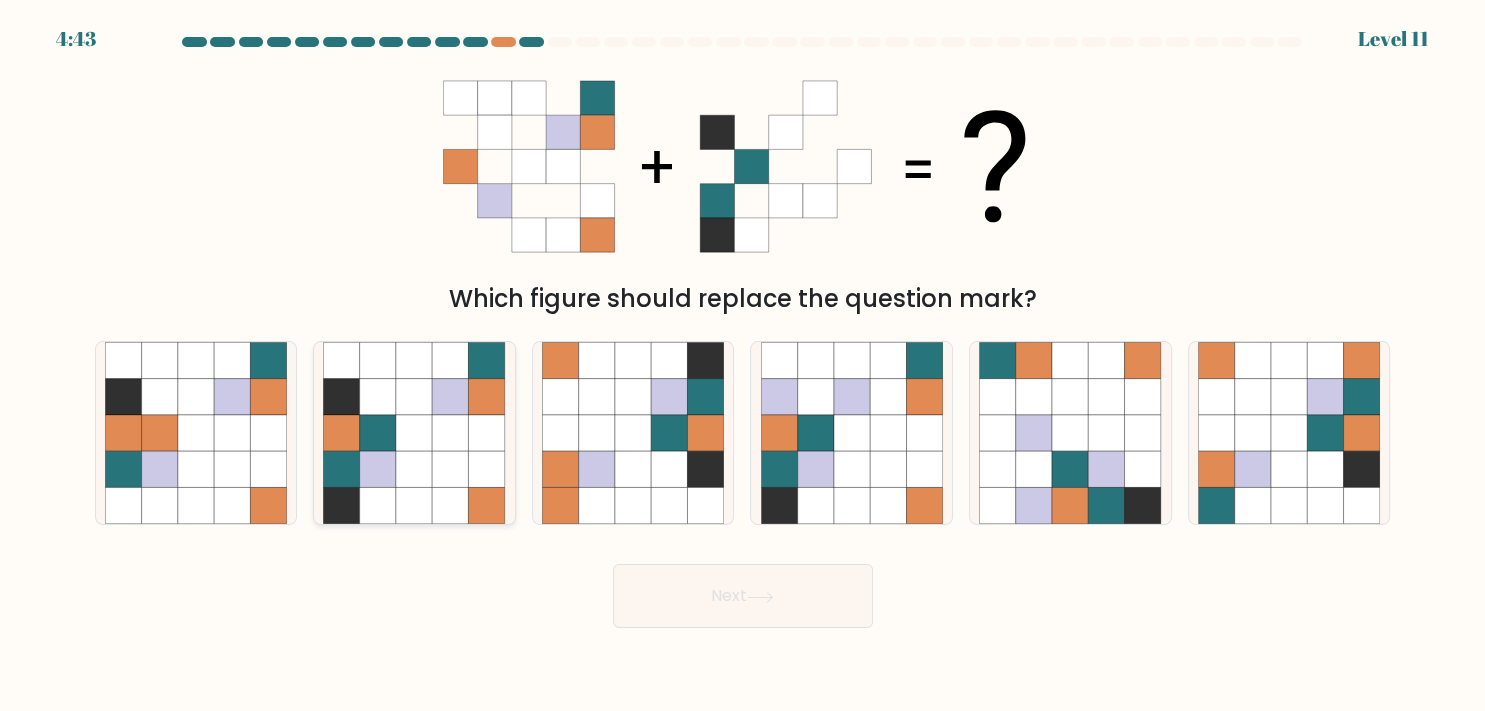 click 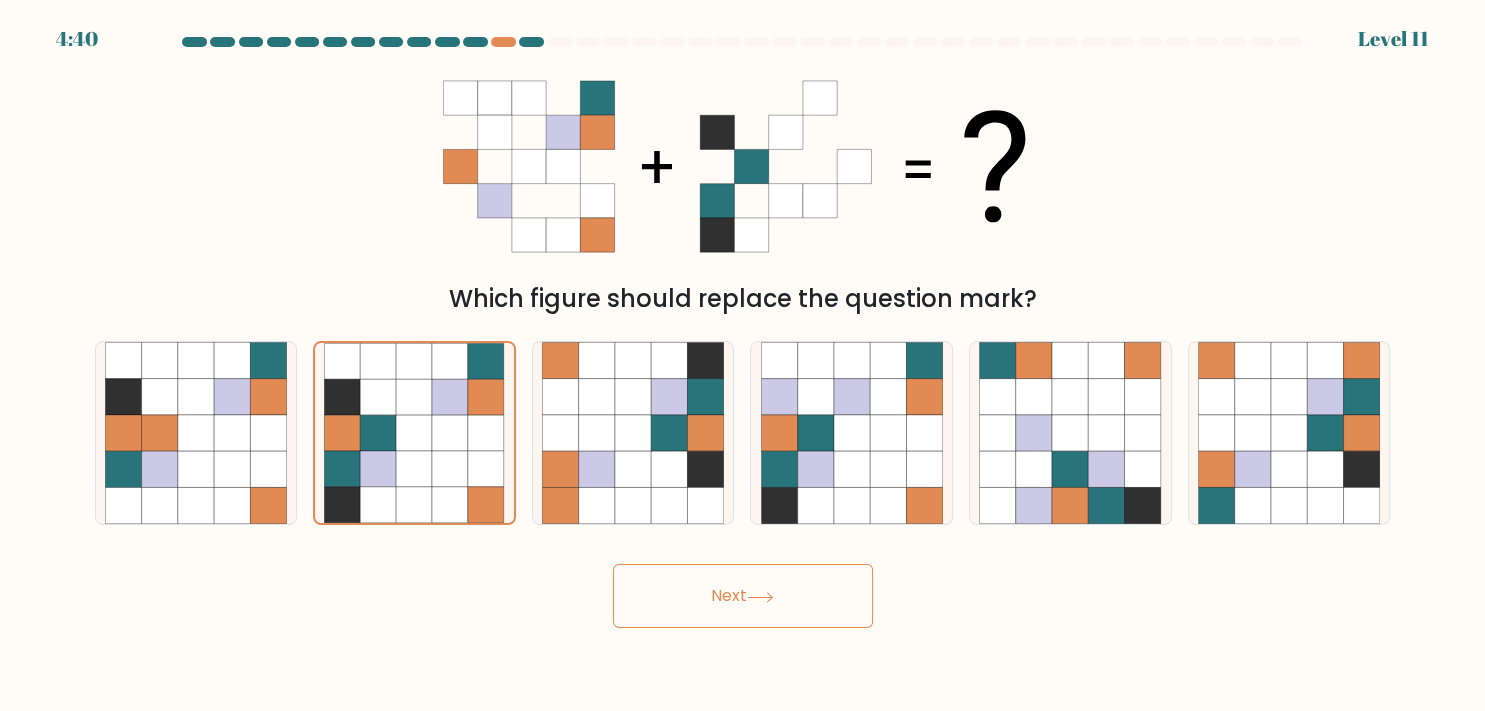 click on "Next" at bounding box center (743, 596) 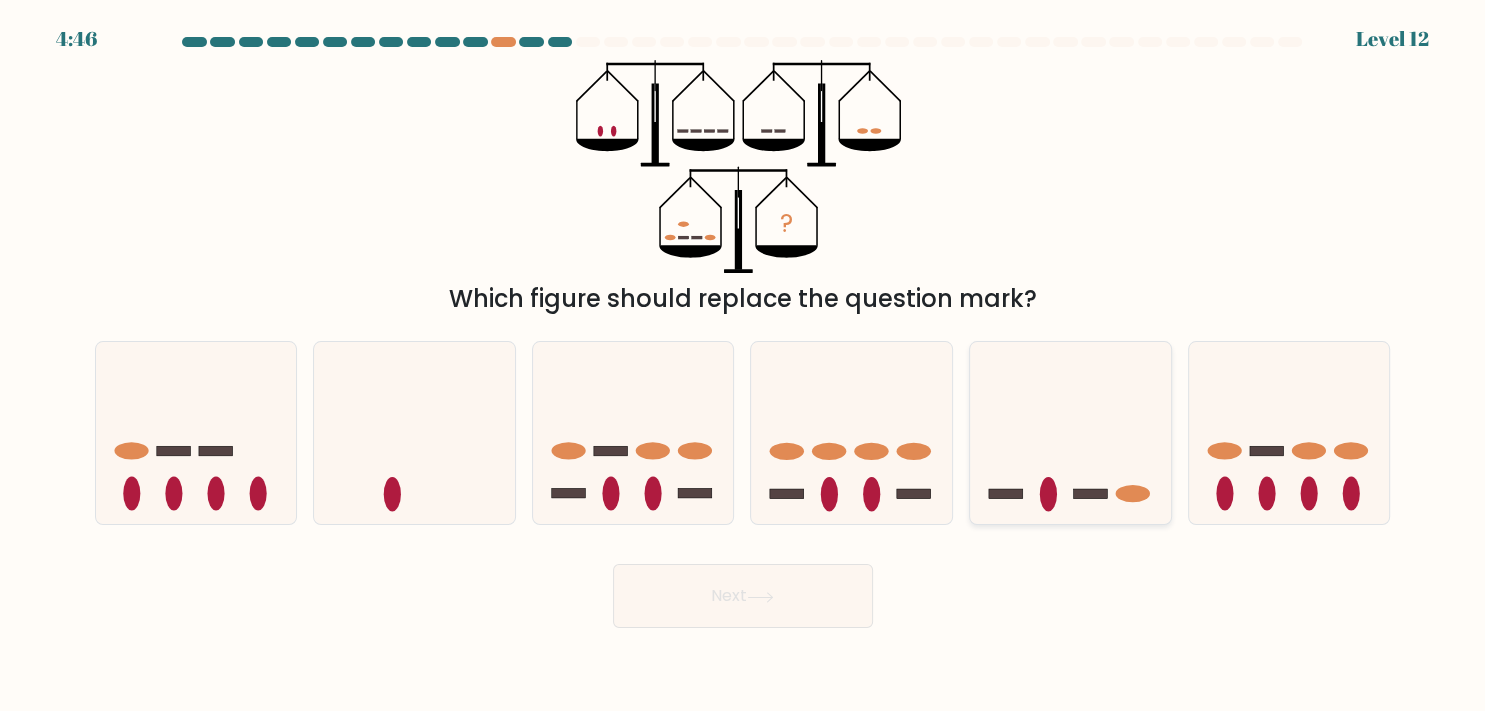 click 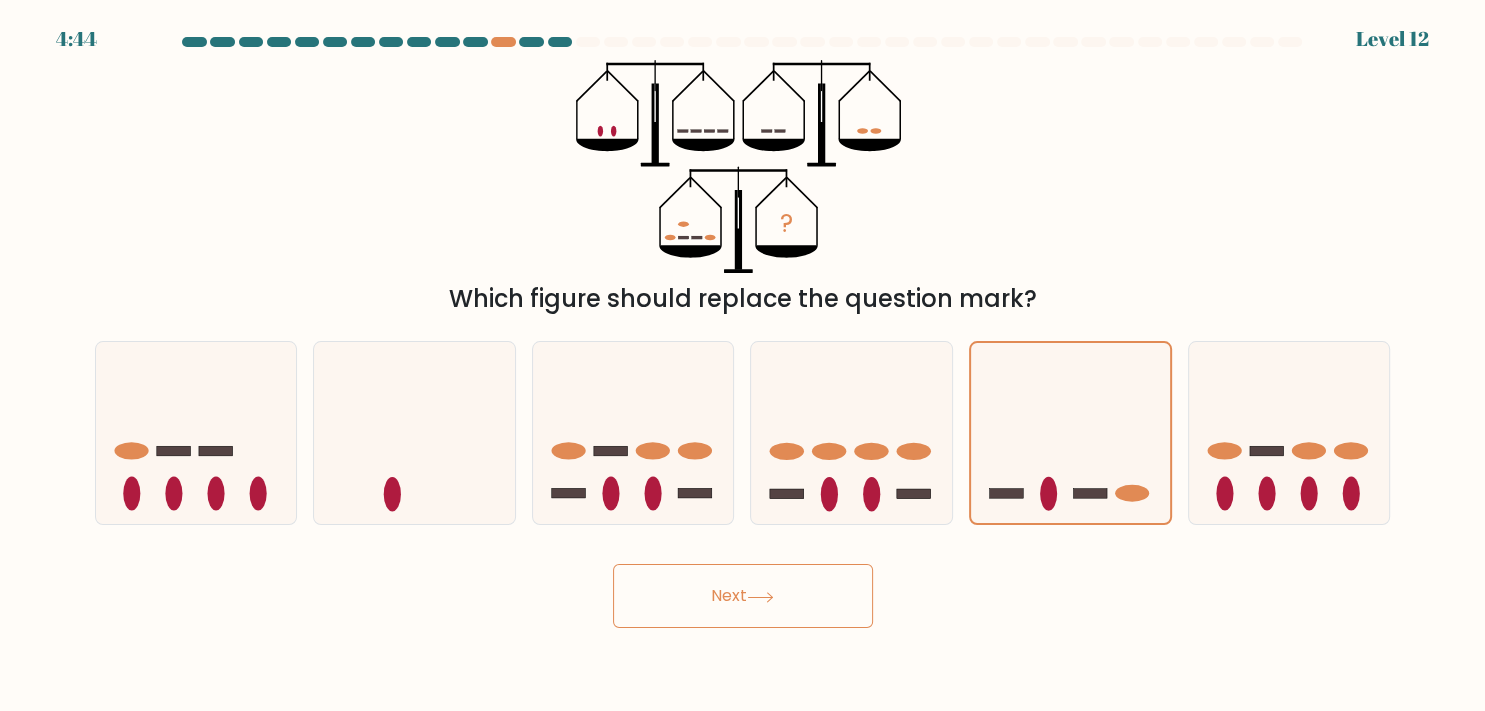 click 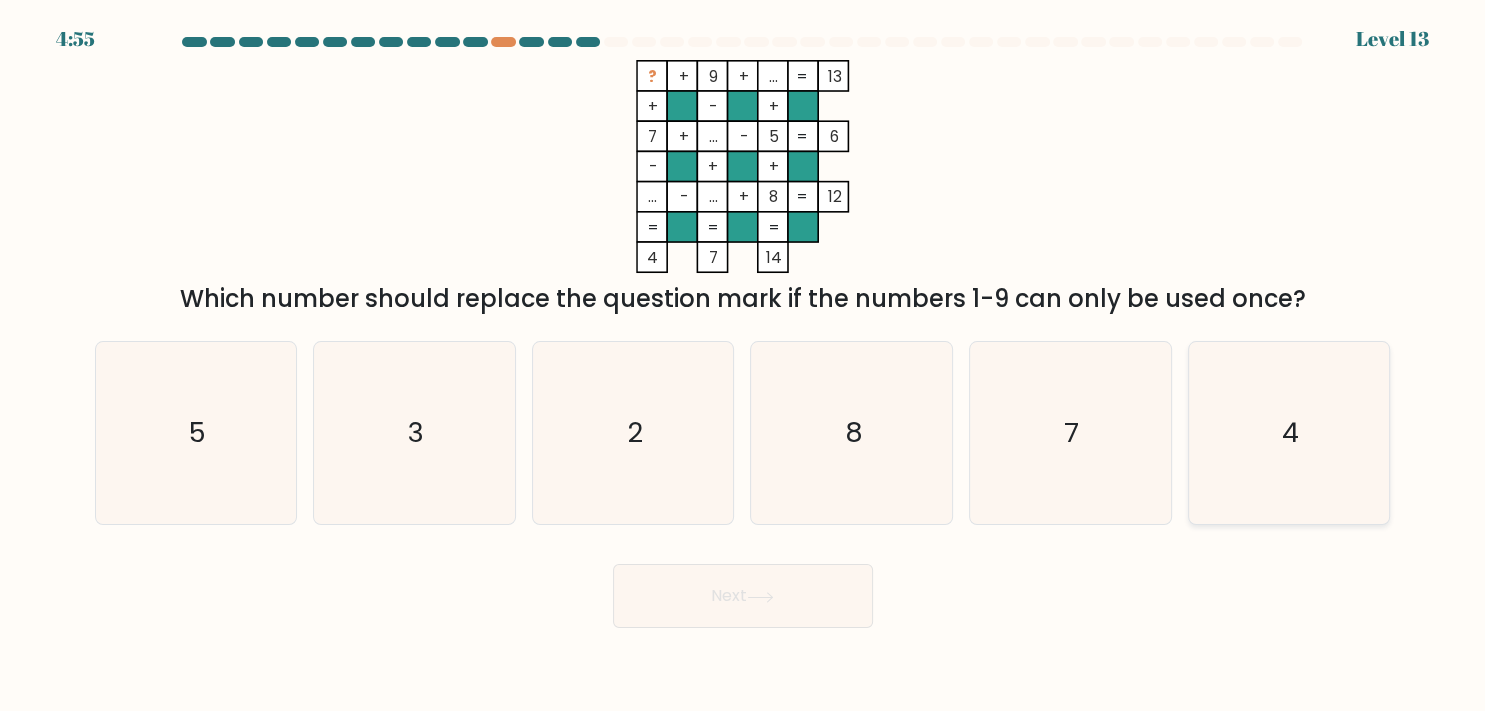 click on "4" 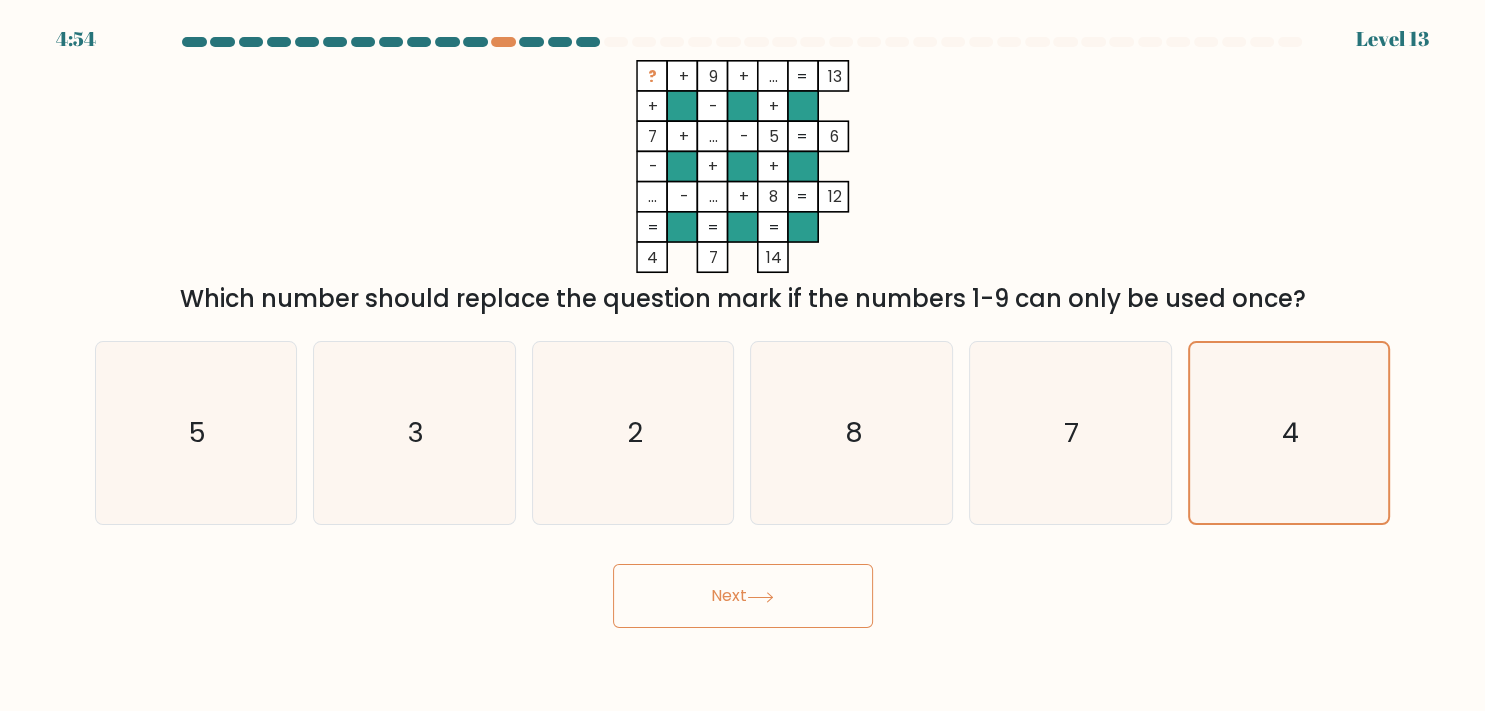 click on "Next" at bounding box center [743, 596] 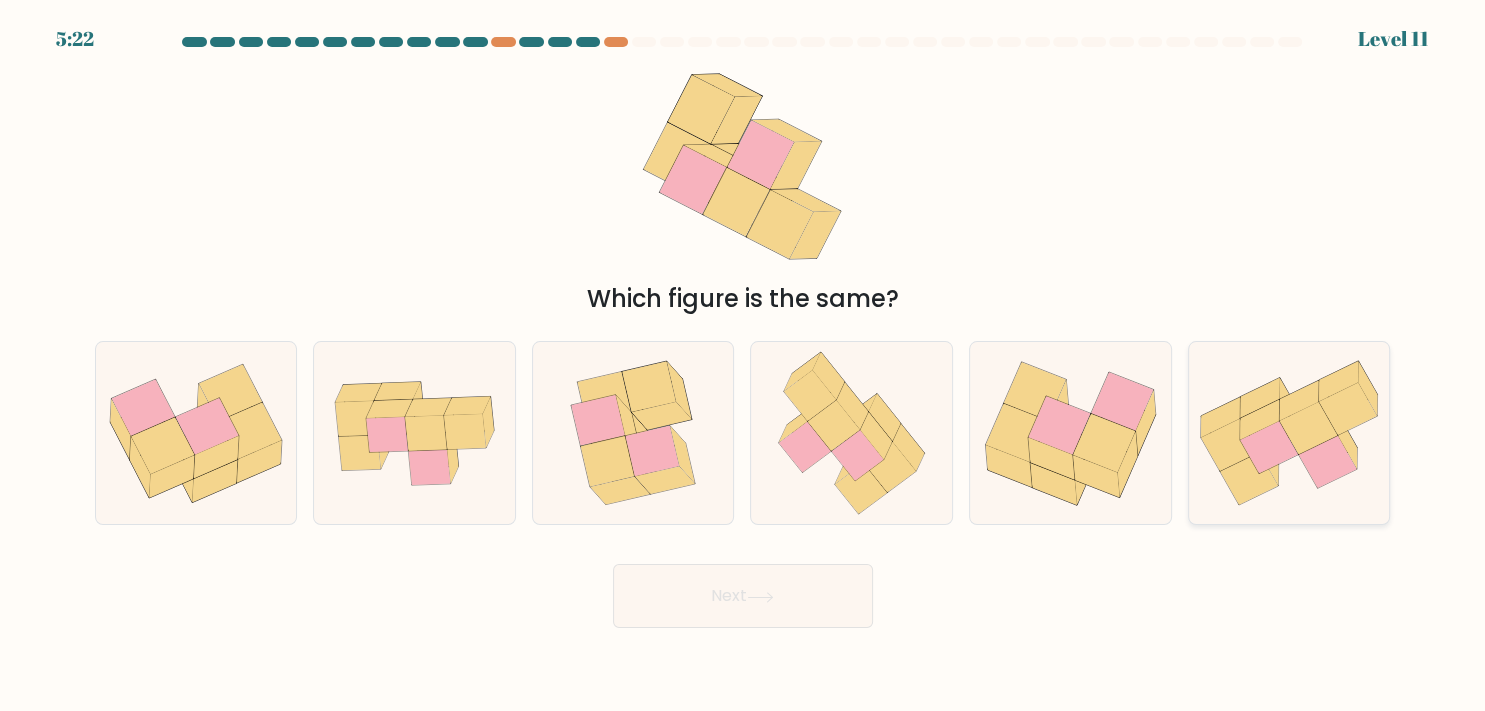 click 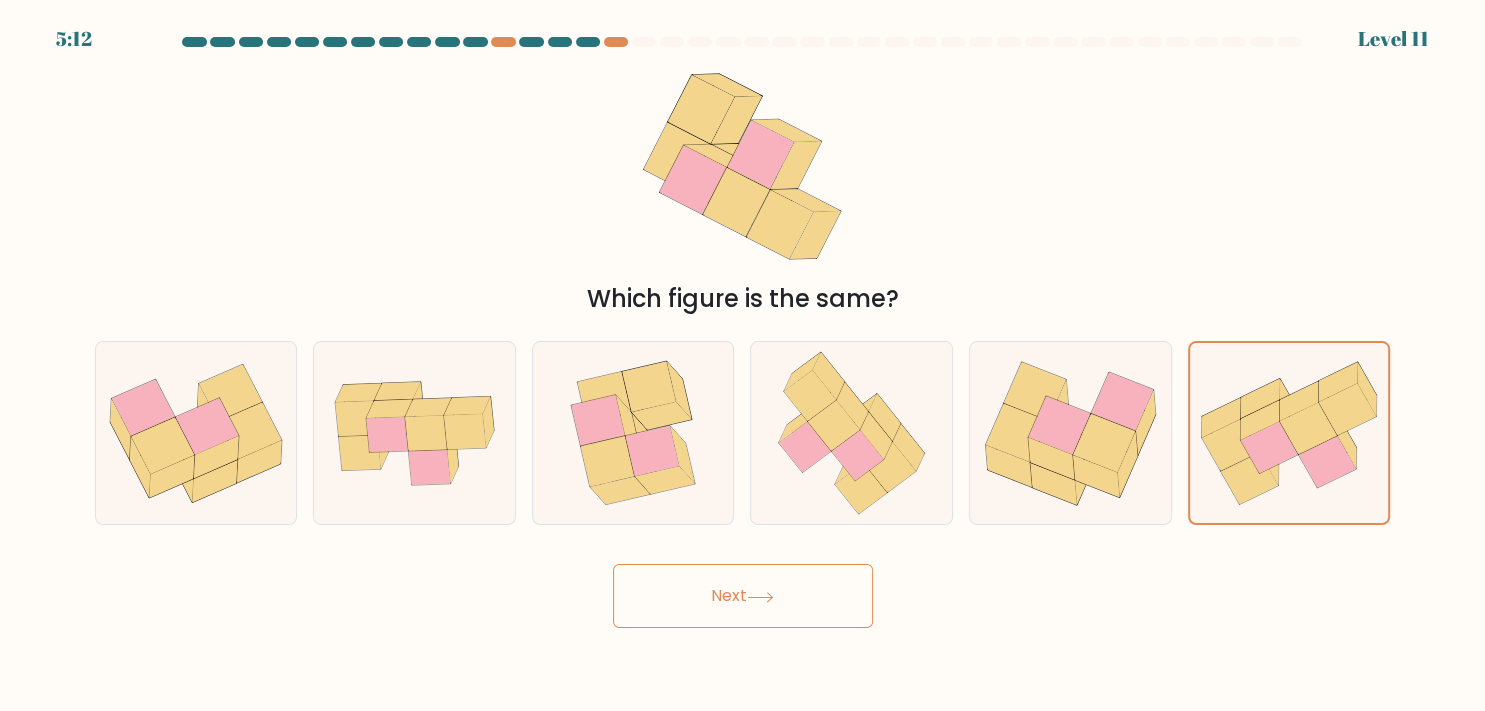 click 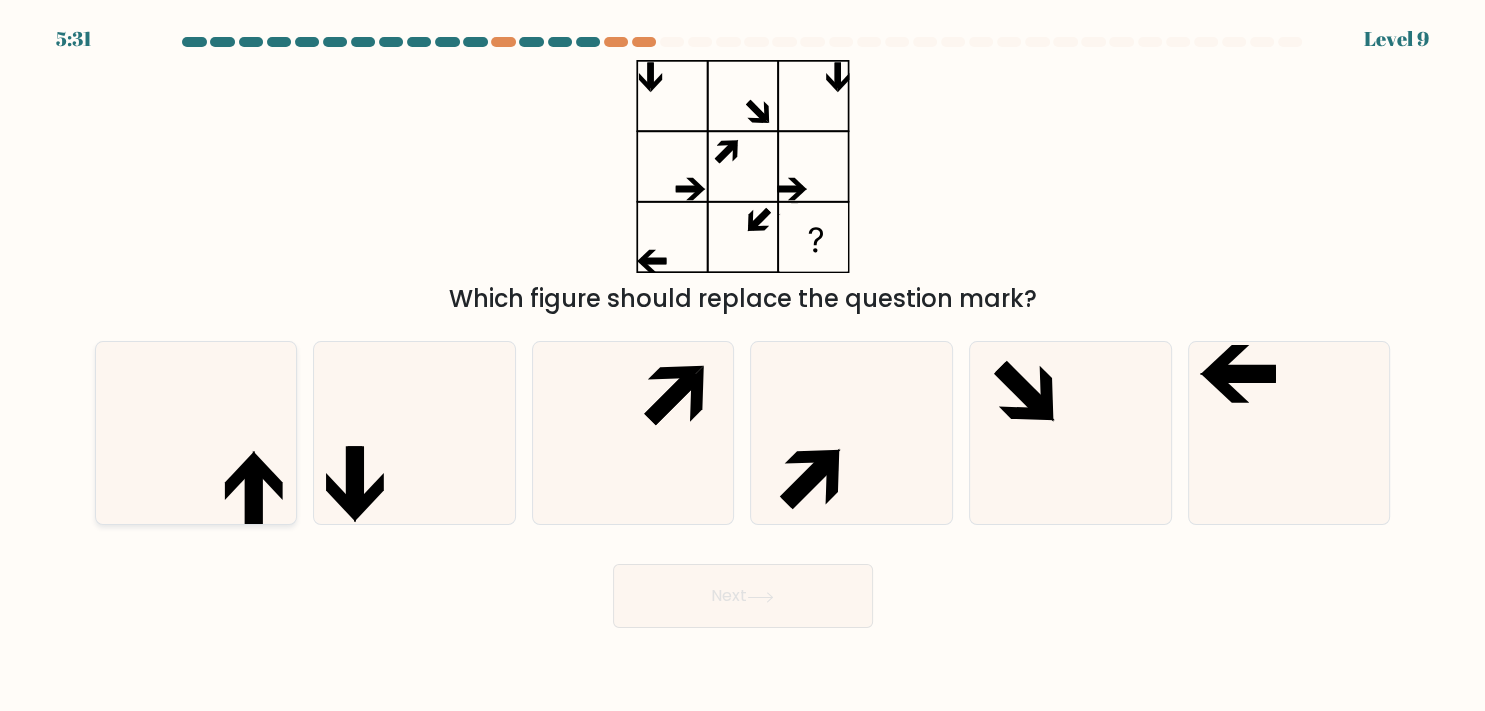 click 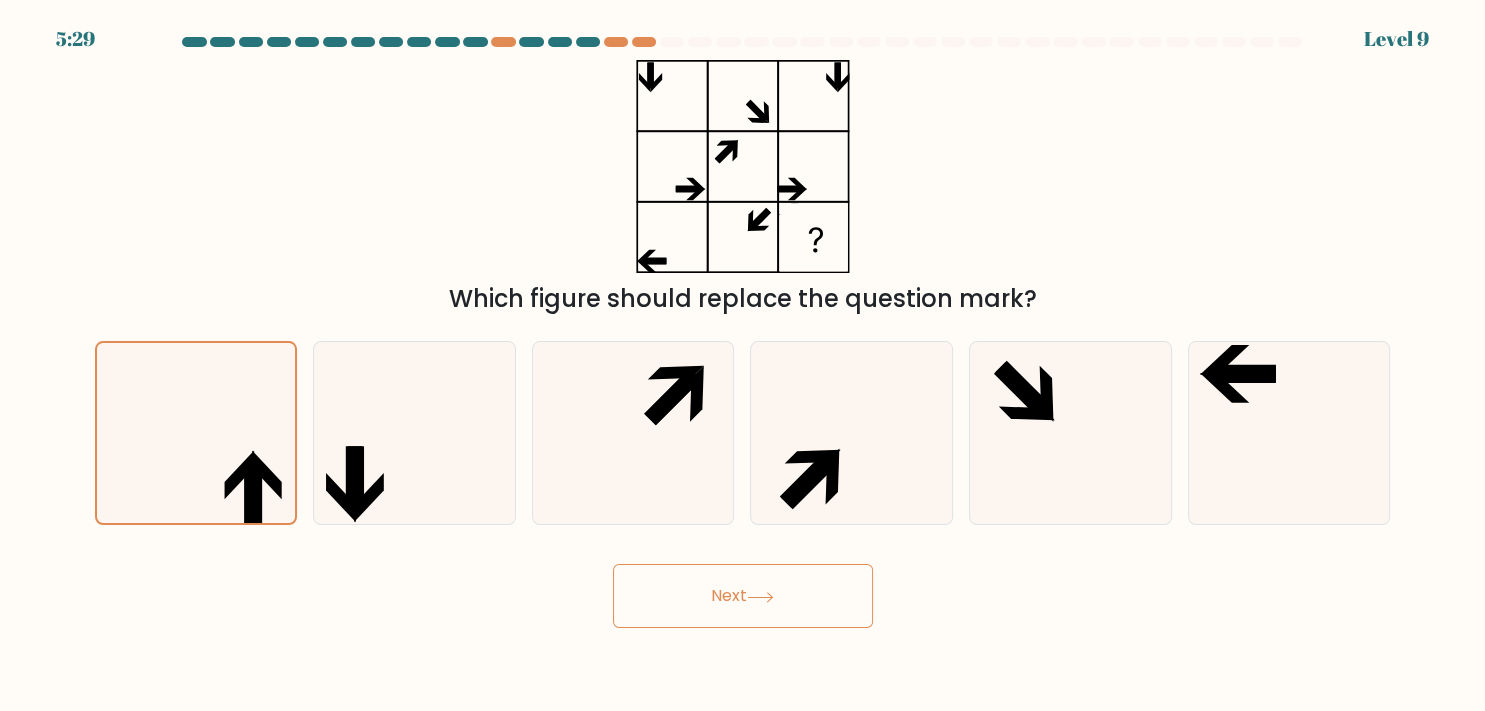 click on "Next" at bounding box center [743, 596] 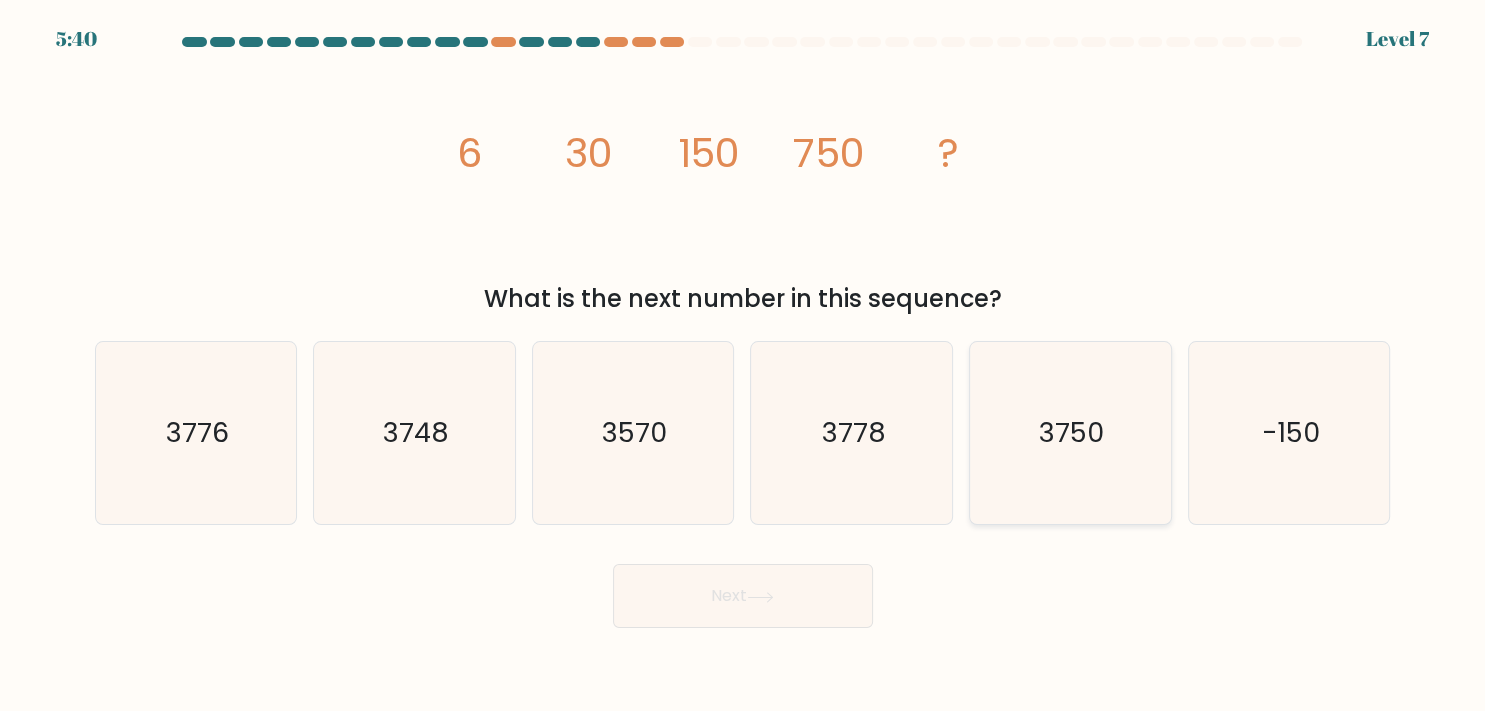 click on "3750" 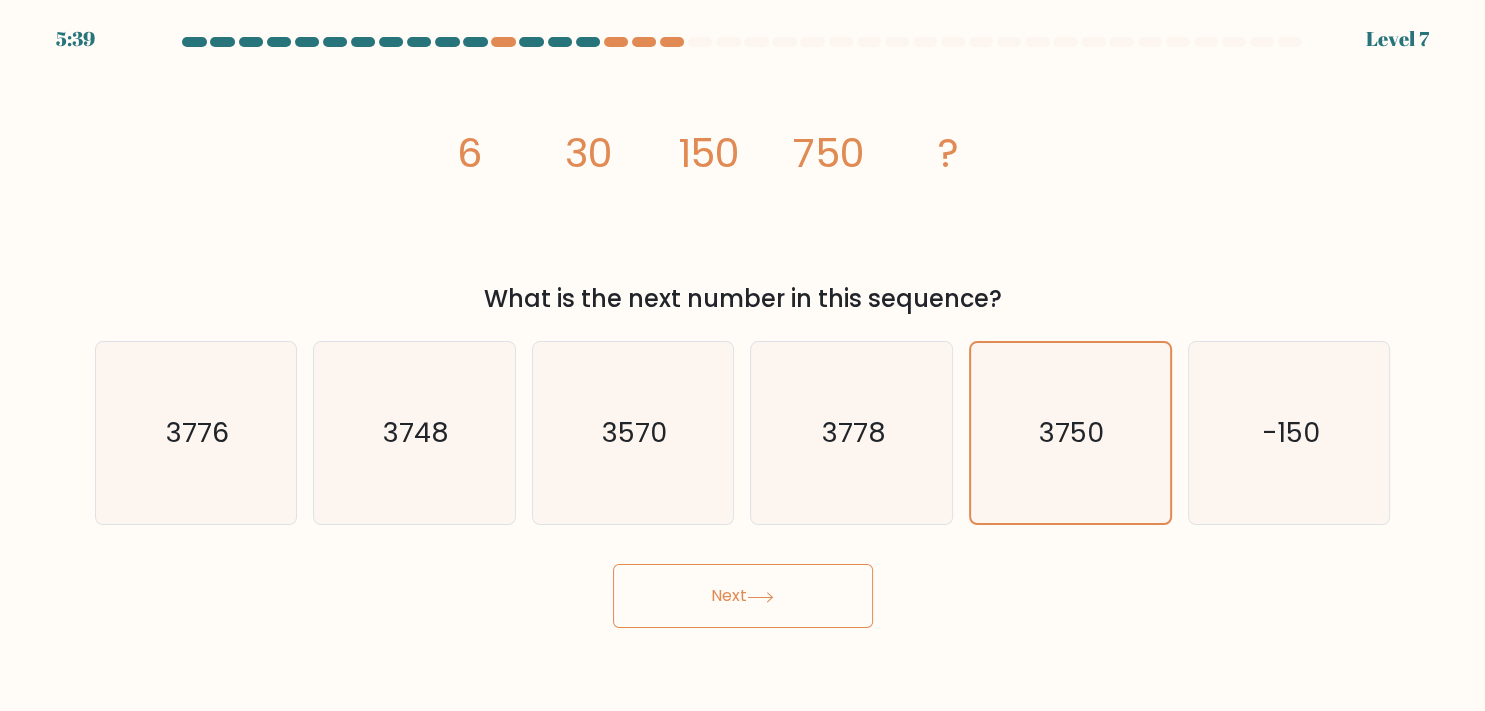 click on "Next" at bounding box center (743, 596) 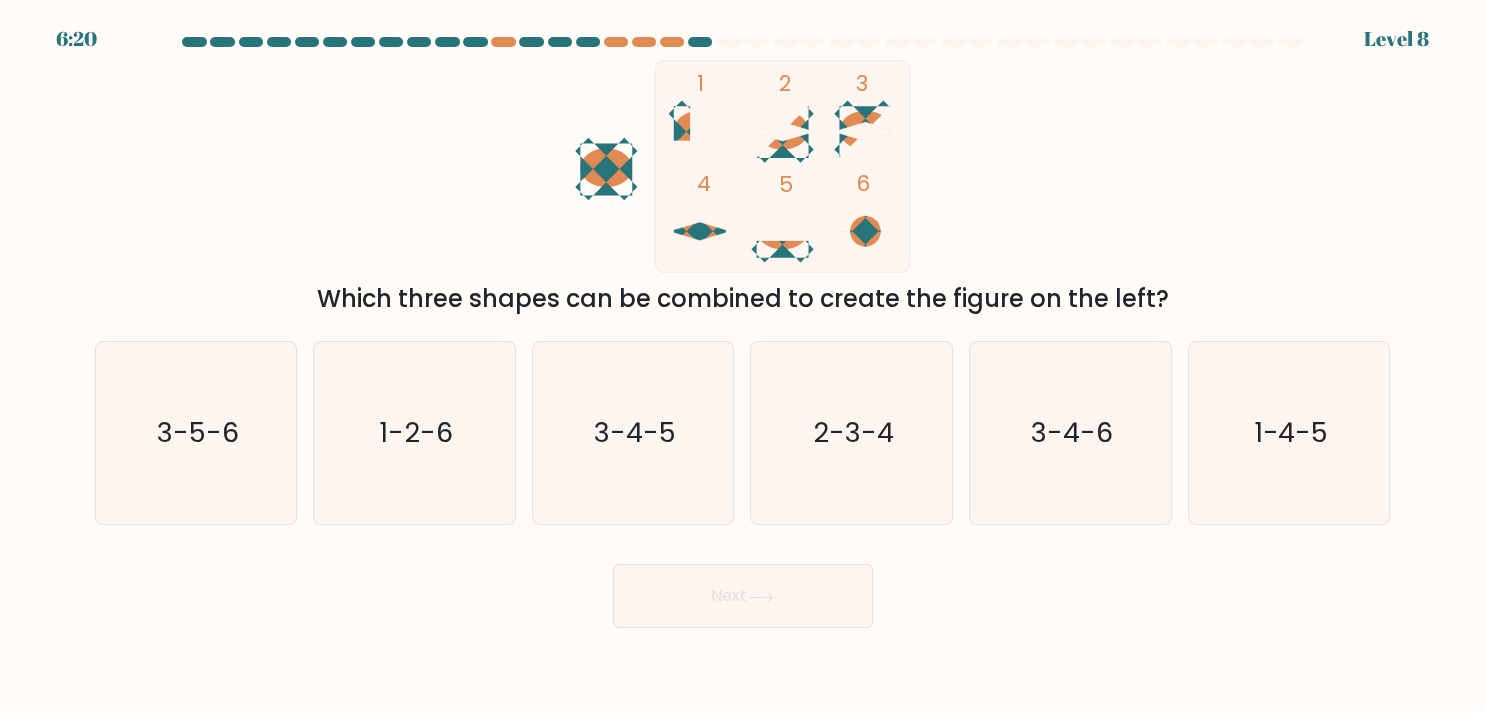 click 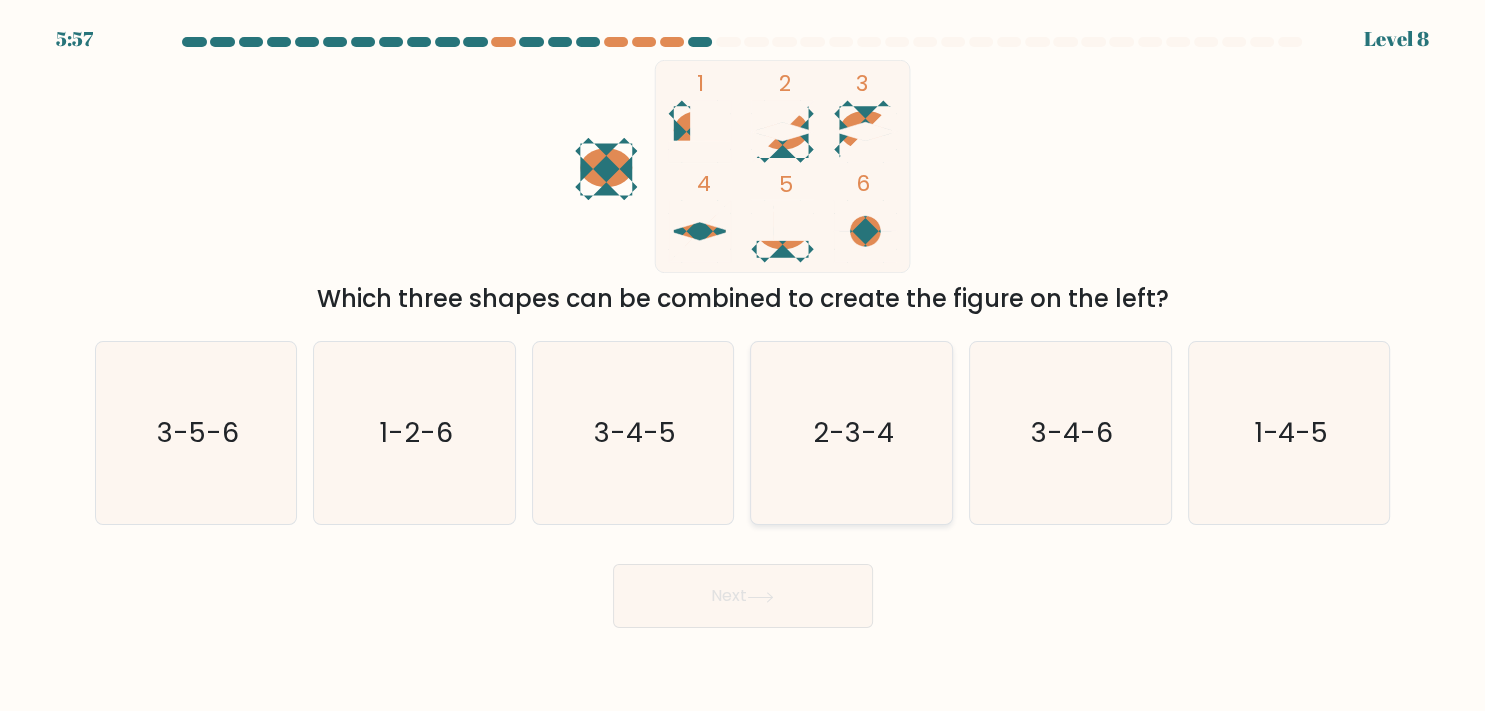 click on "2-3-4" 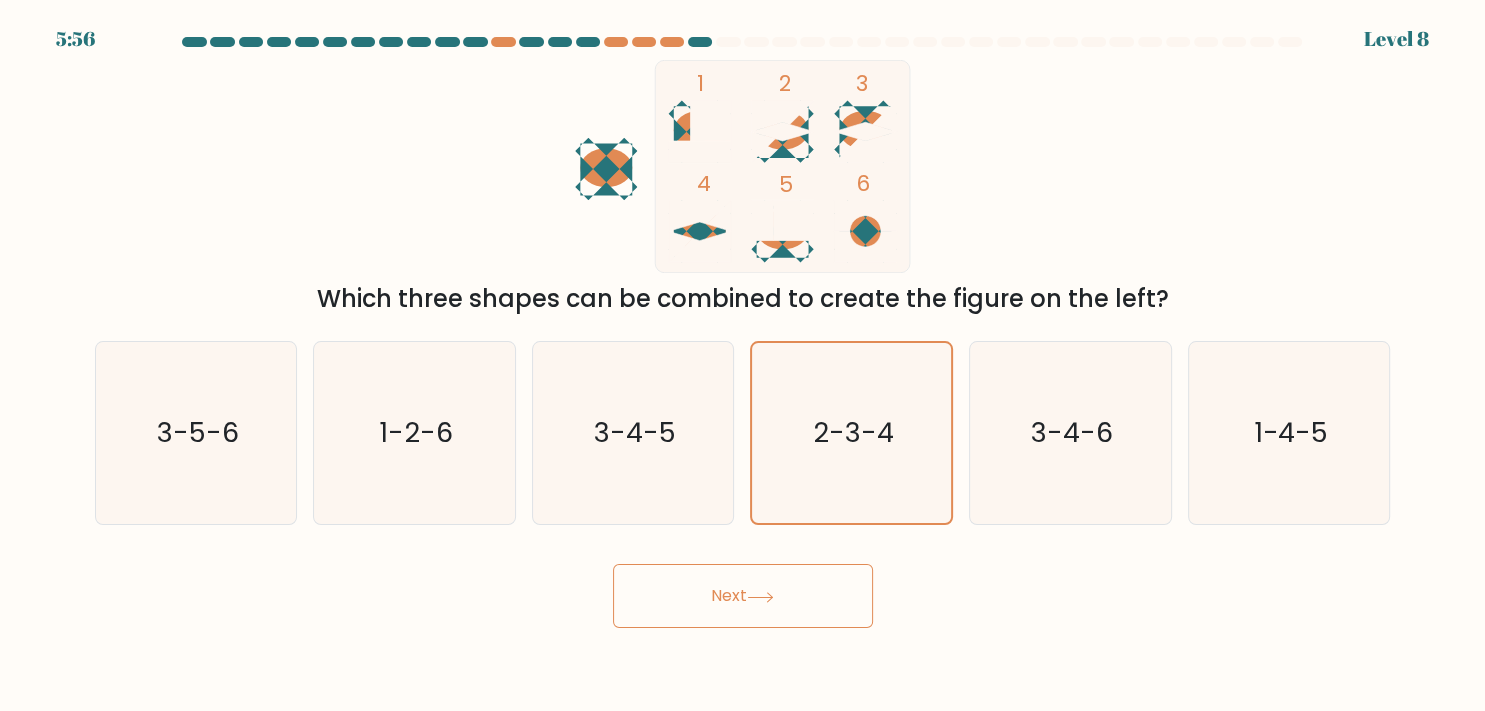 click on "Next" at bounding box center [743, 596] 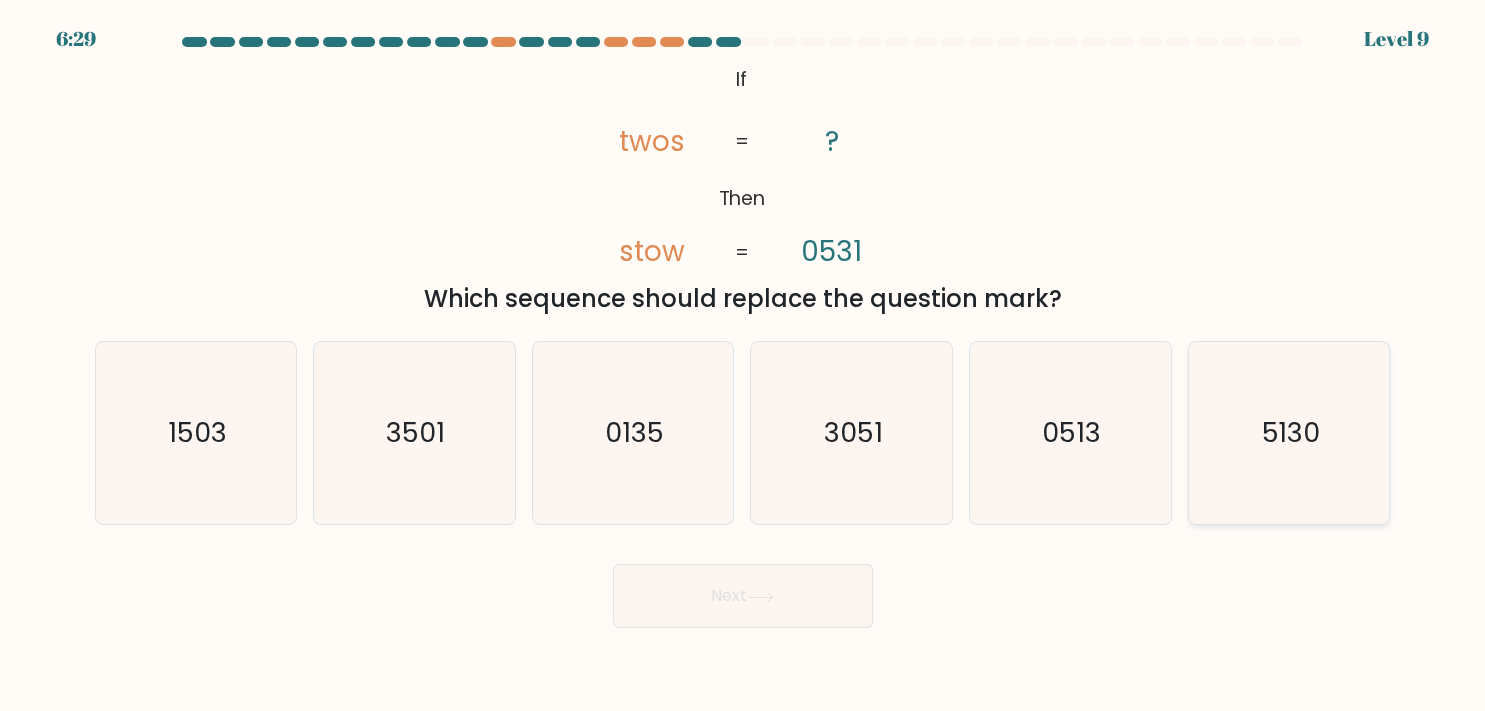 click on "5130" 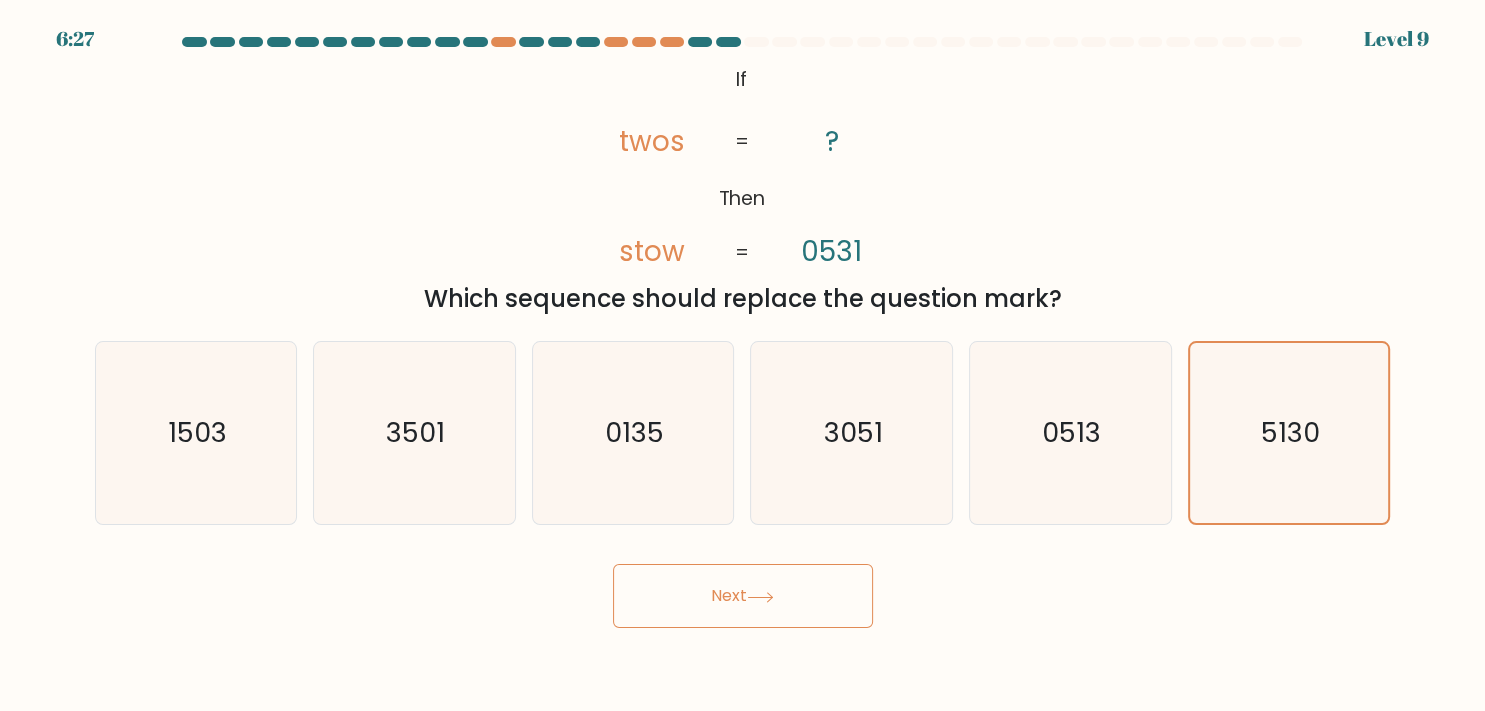 click on "Next" at bounding box center [743, 596] 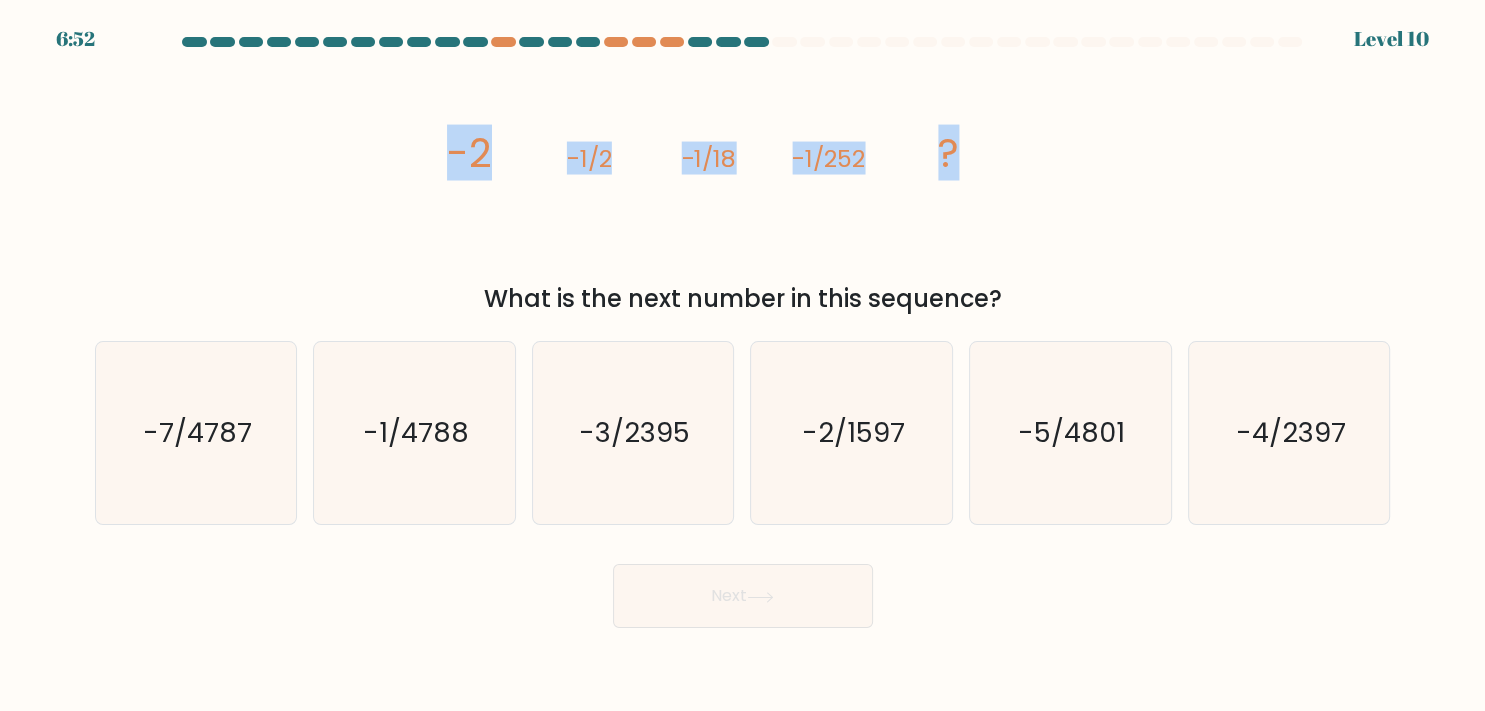 drag, startPoint x: 958, startPoint y: 150, endPoint x: 442, endPoint y: 149, distance: 516.001 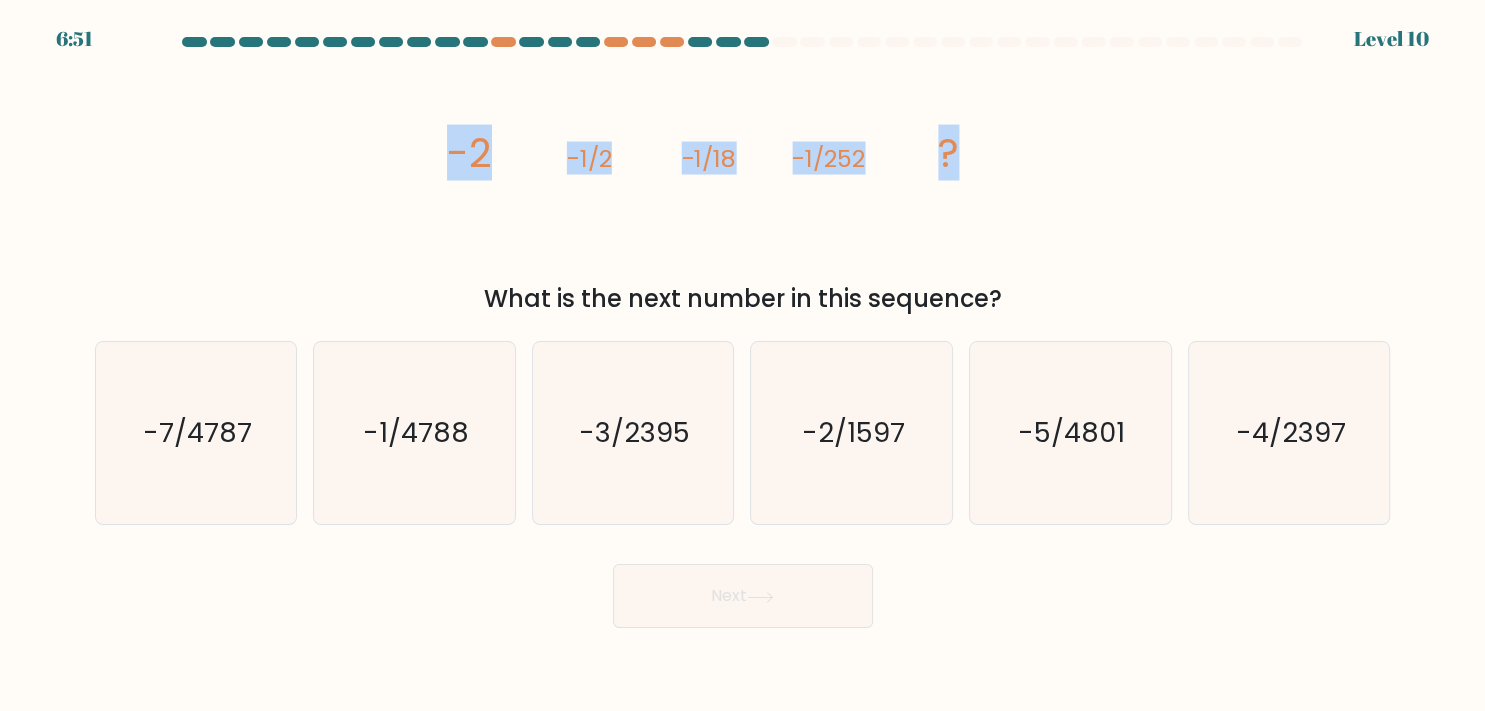 copy on "image/svg+xml
-2
-1/2
-1/18
-1/252
?" 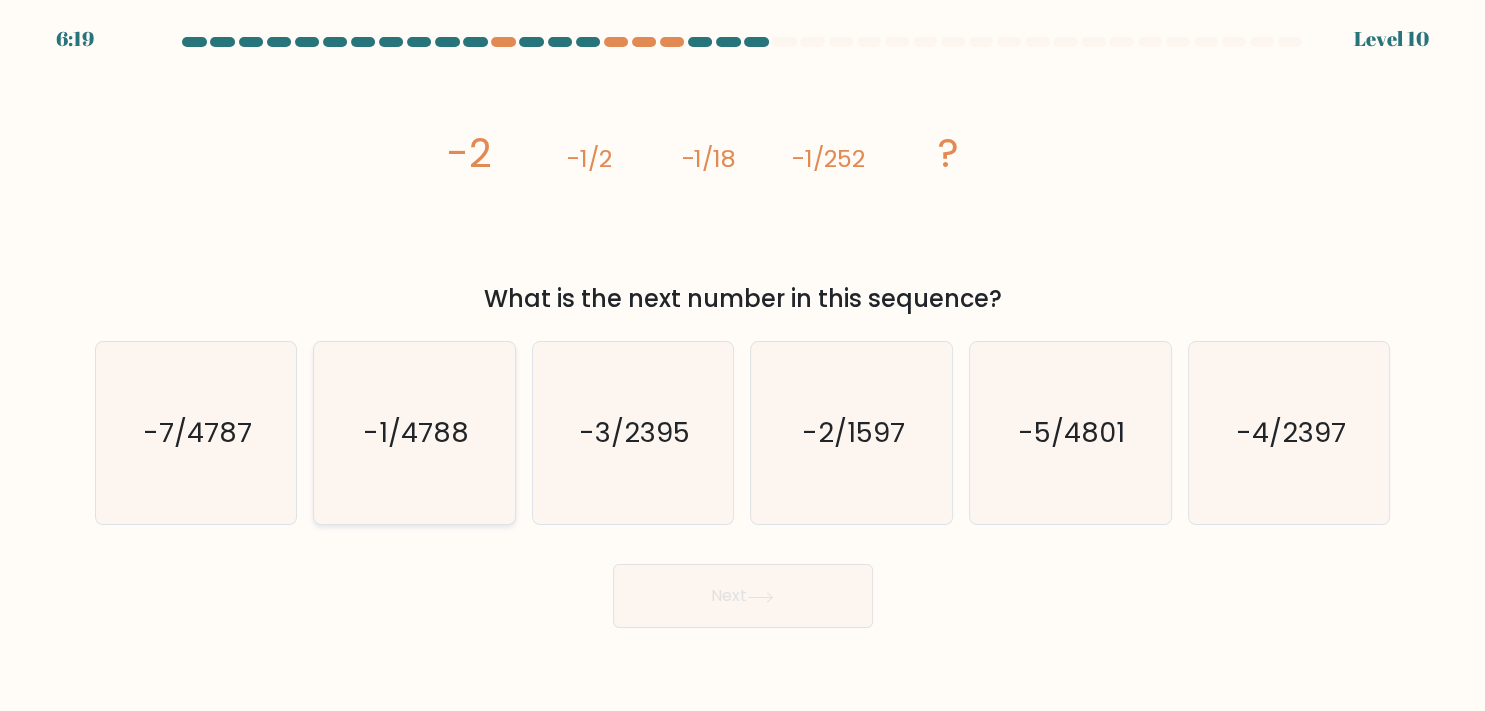 click on "-1/4788" 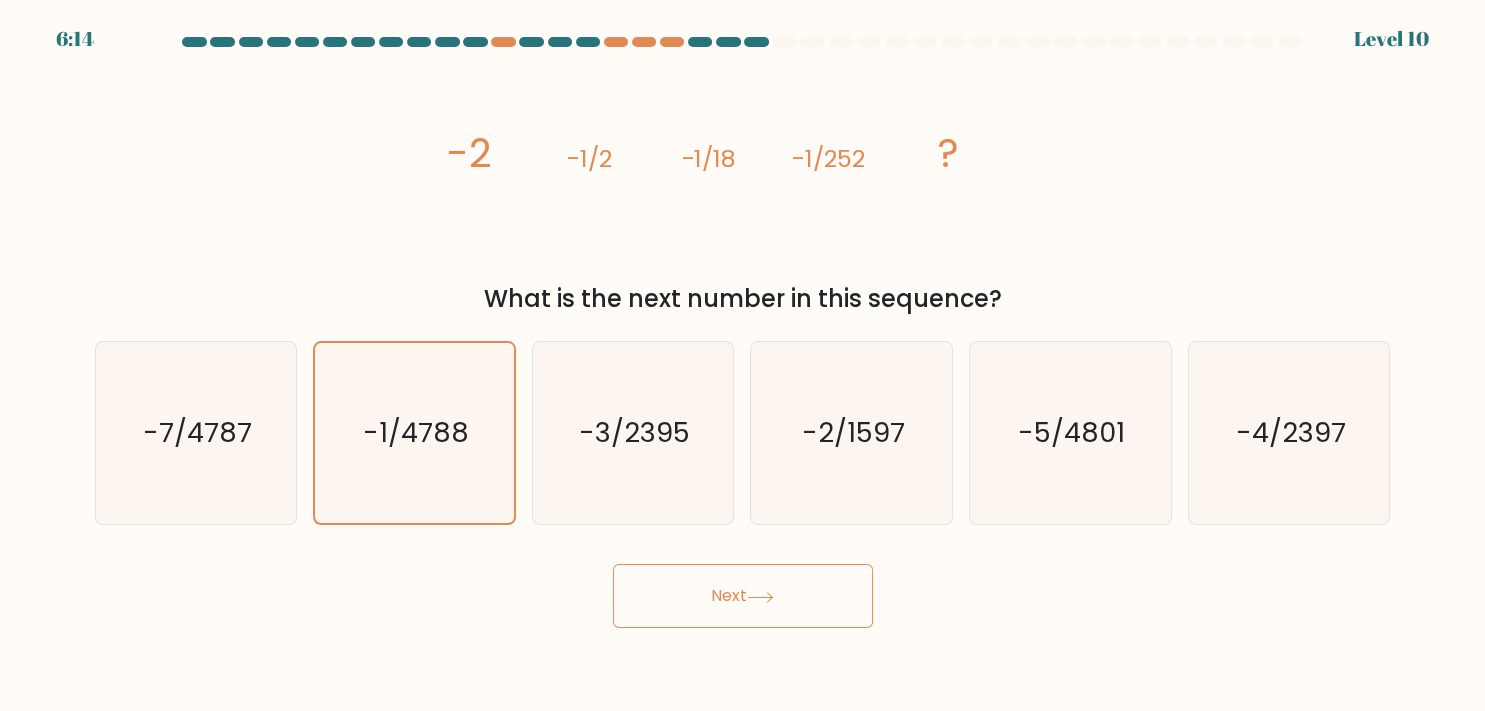 click on "Next" at bounding box center (743, 596) 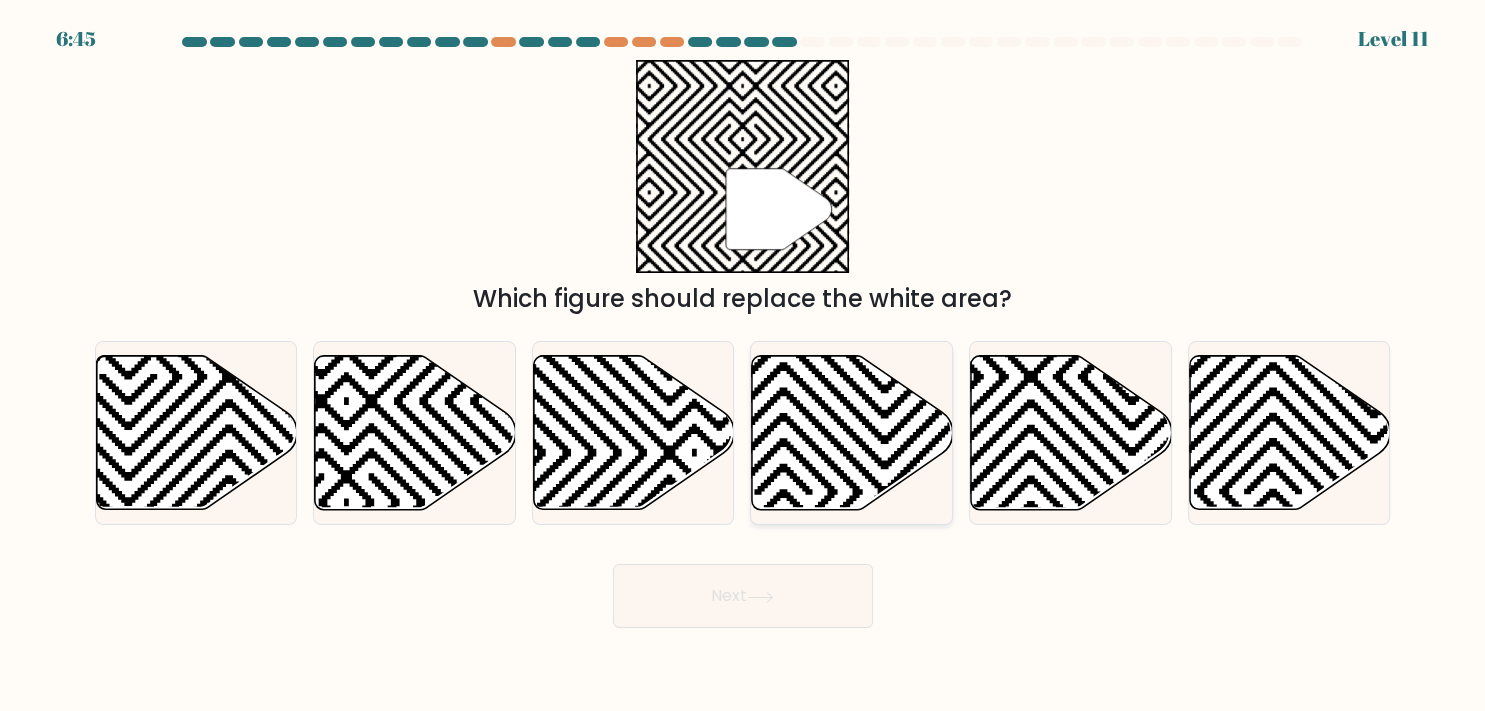 click 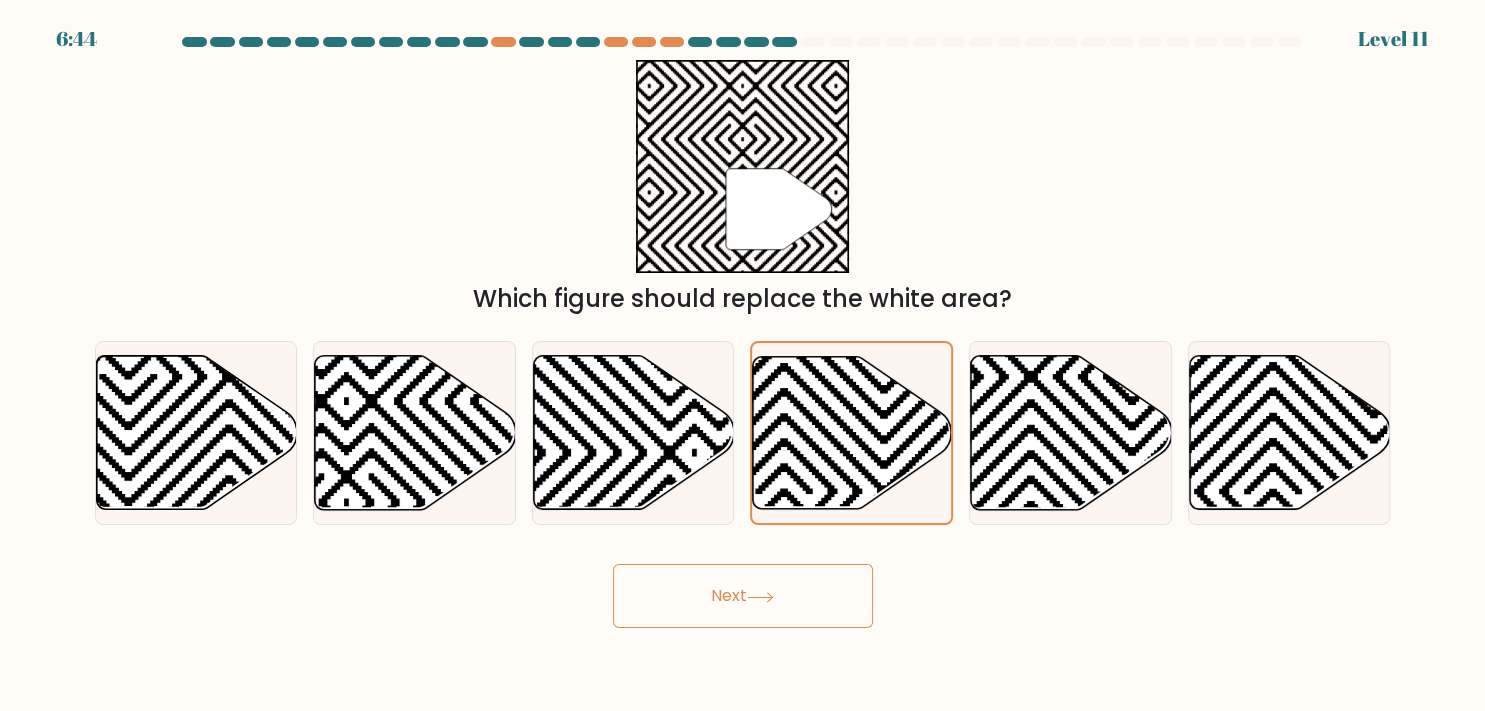 click on "Next" at bounding box center [743, 596] 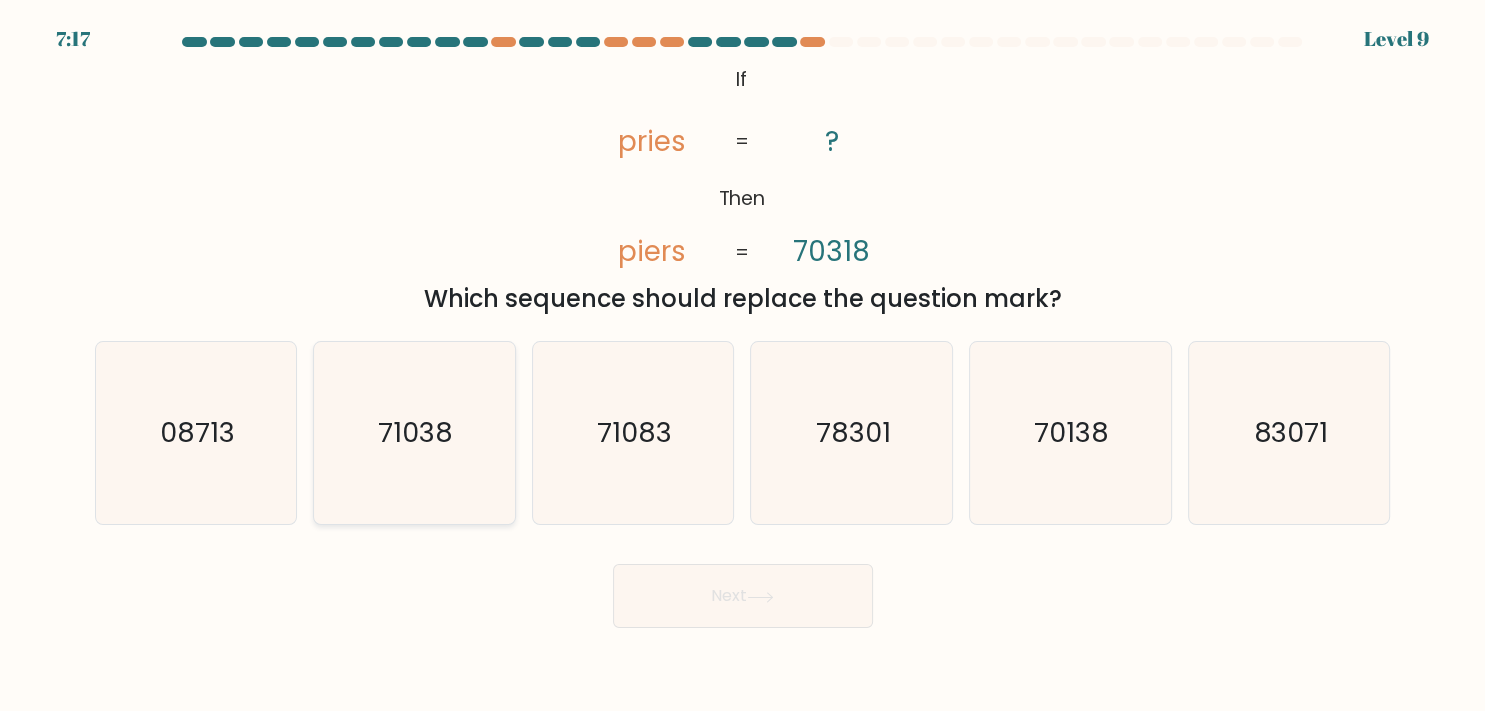 click on "71038" 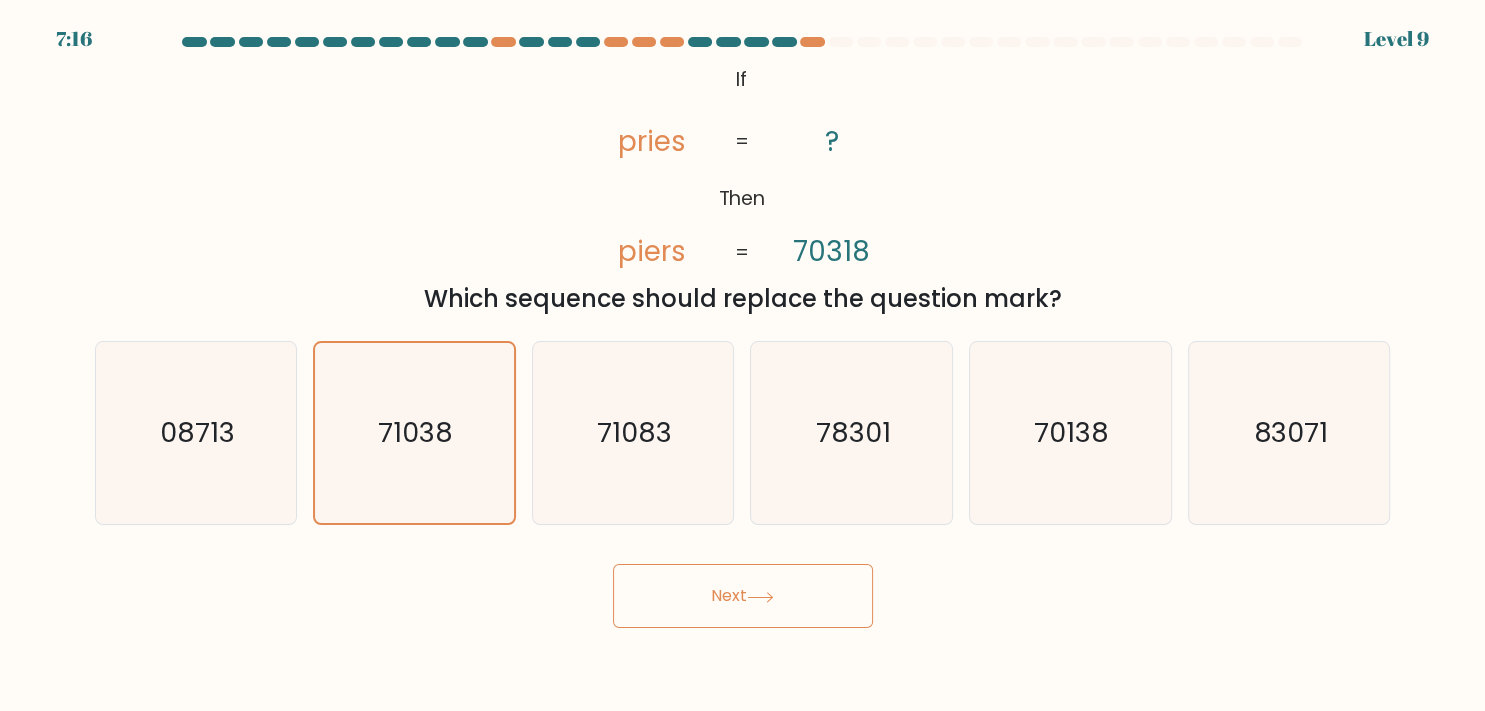 click on "Next" at bounding box center [743, 596] 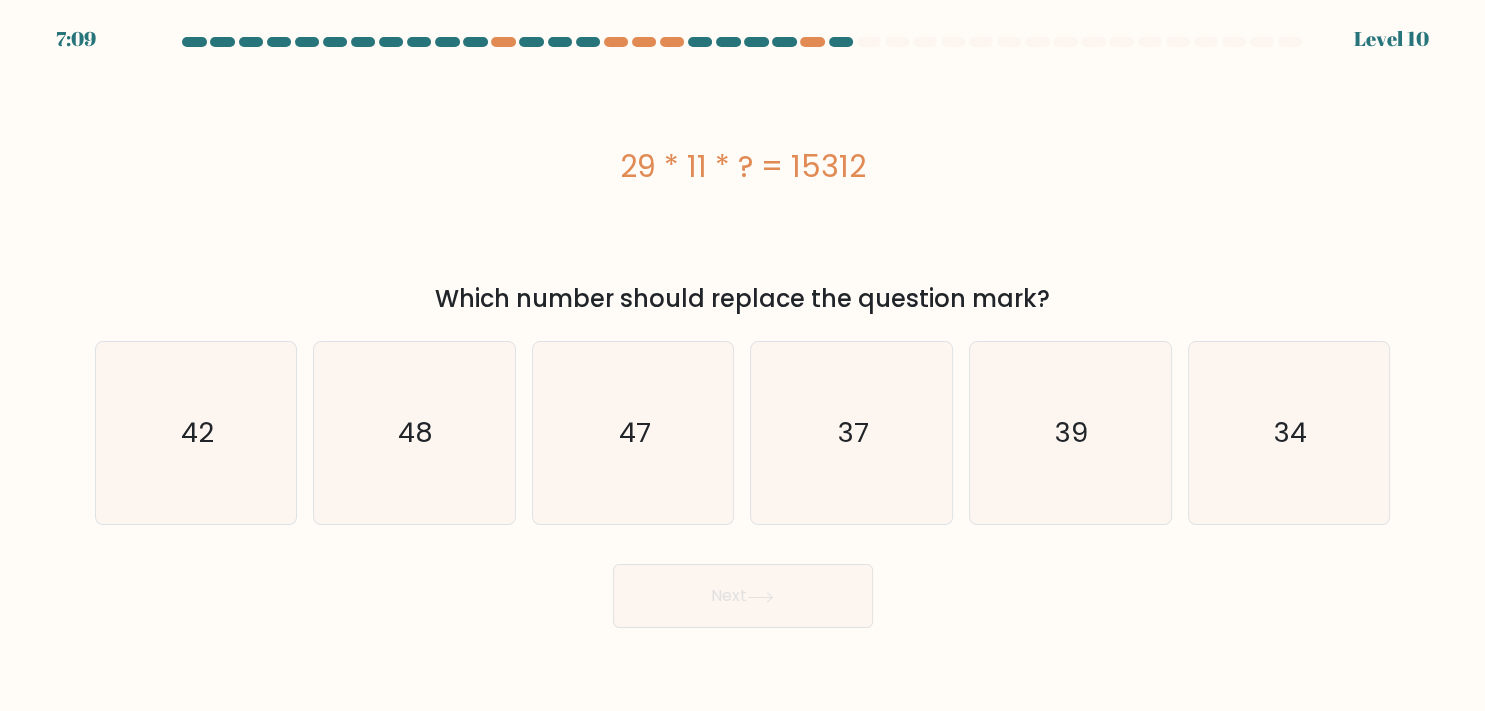 drag, startPoint x: 859, startPoint y: 159, endPoint x: 578, endPoint y: 150, distance: 281.1441 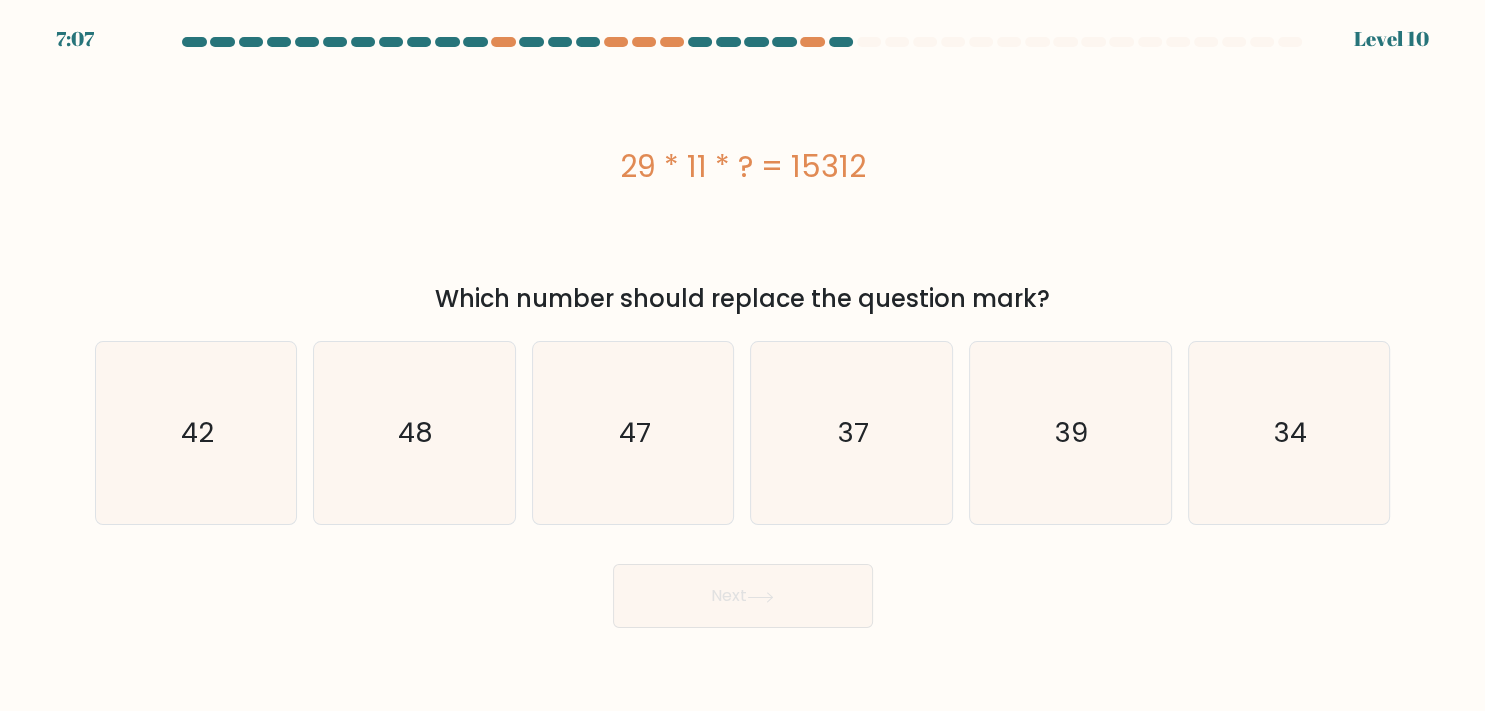 copy on "29 * 11 * ? = 15312" 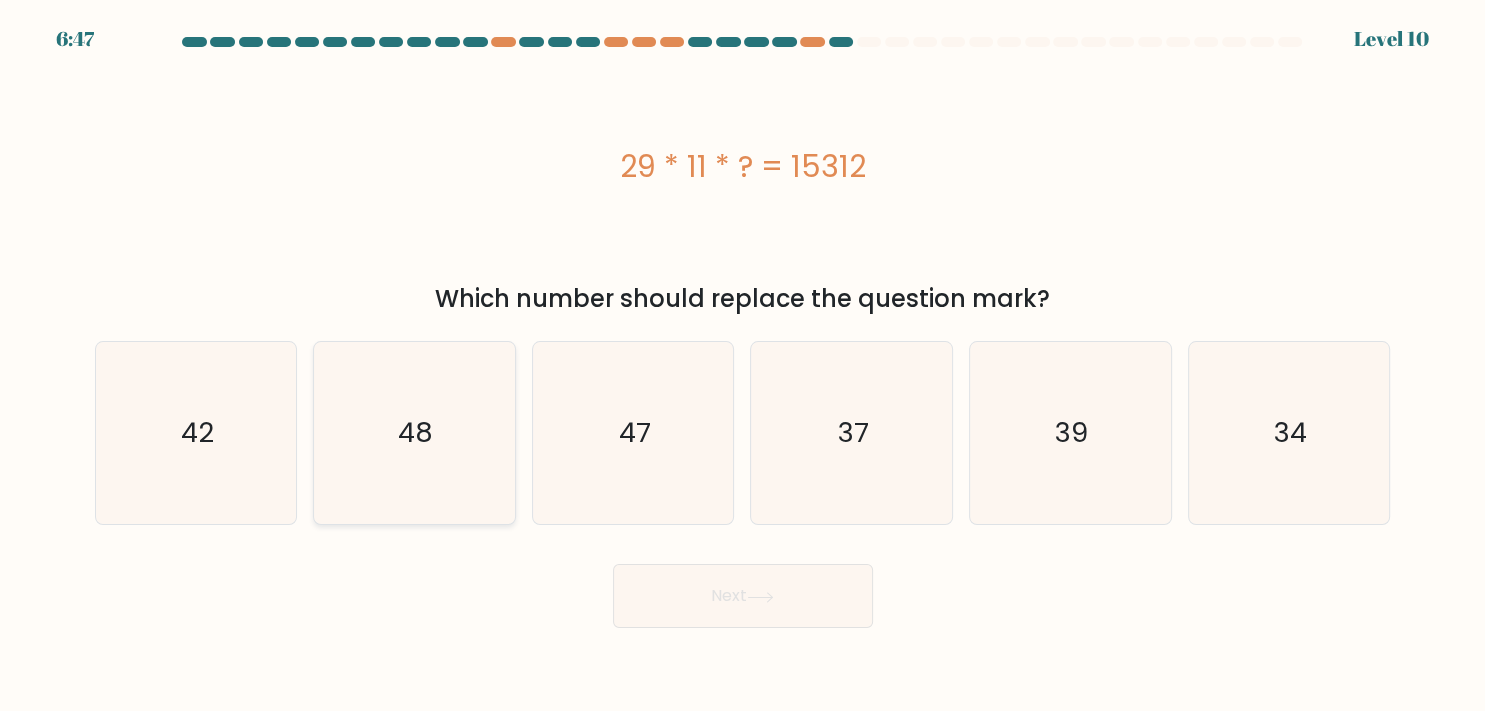 click on "48" 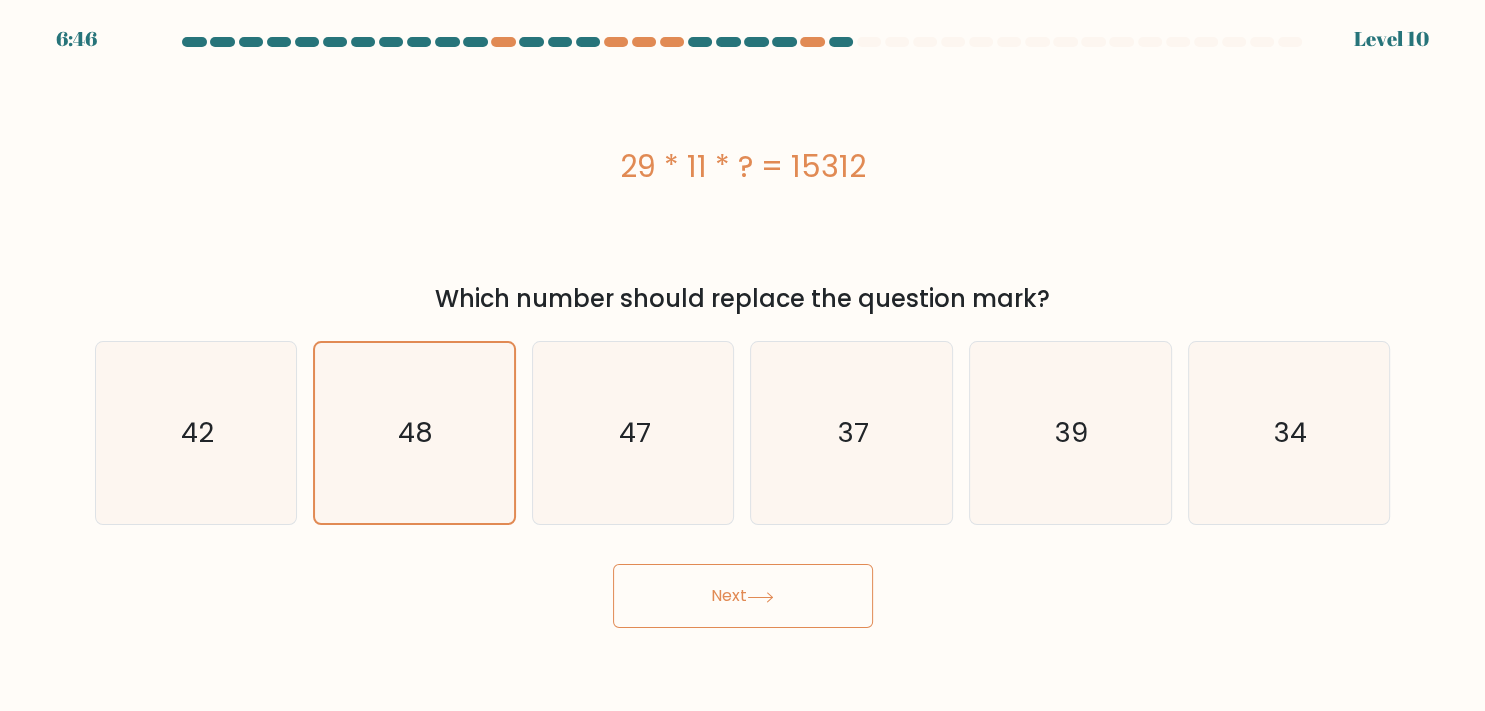 click on "Next" at bounding box center [743, 596] 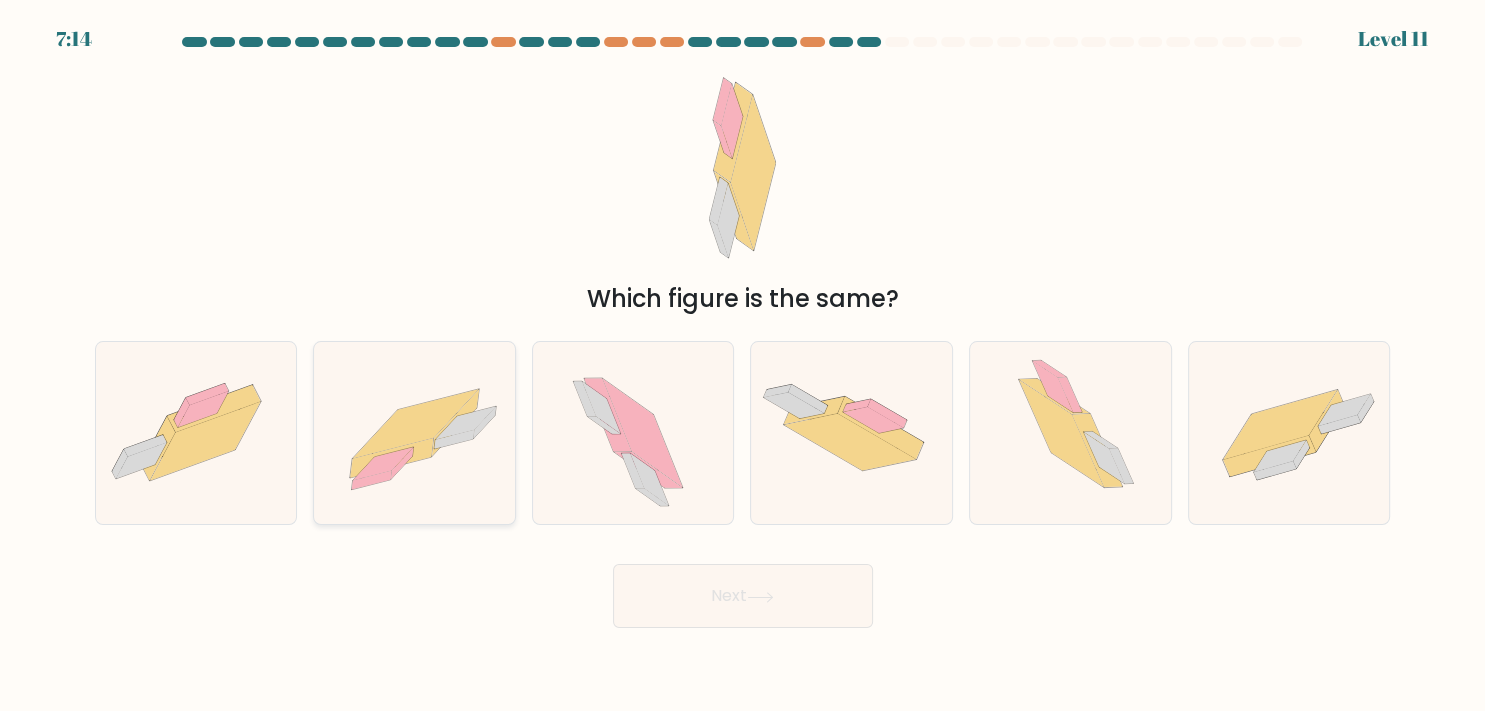 click 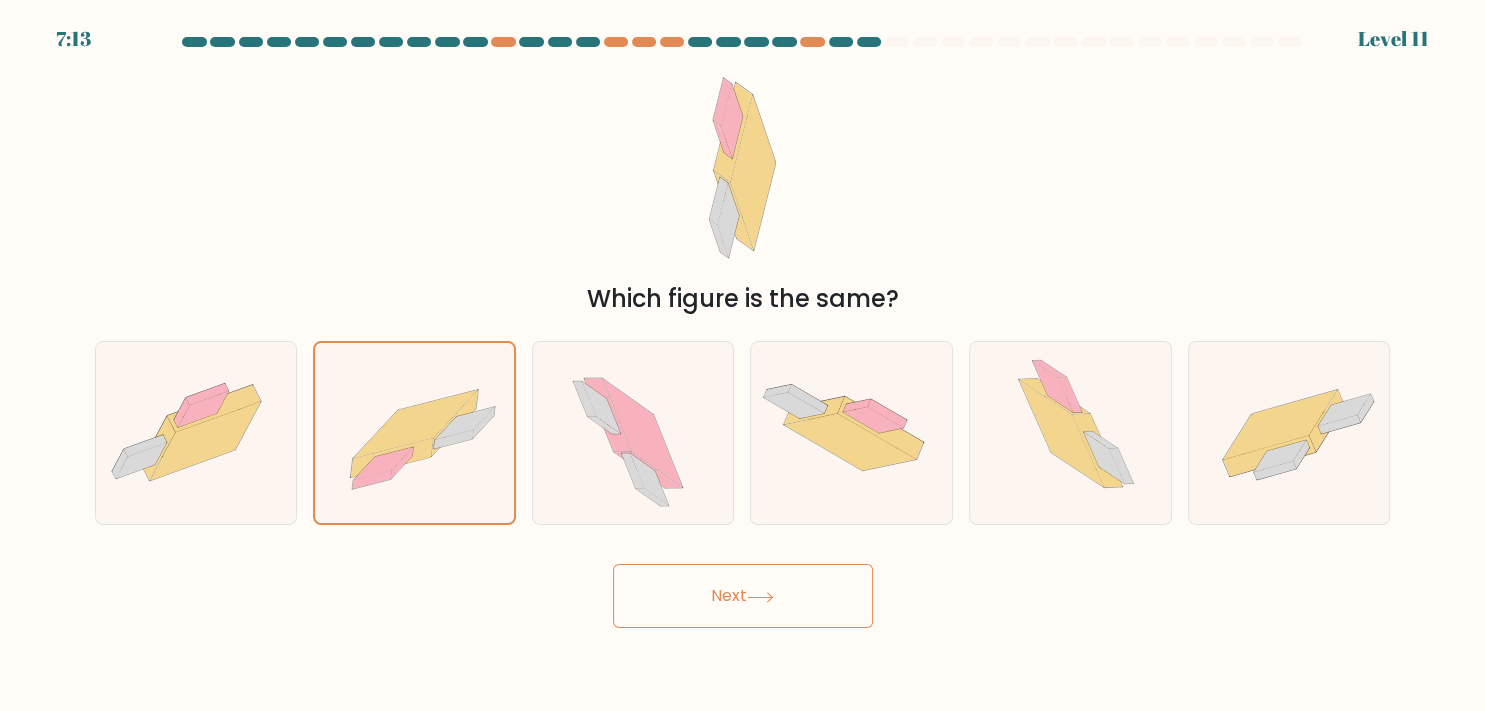 click on "Next" at bounding box center [743, 596] 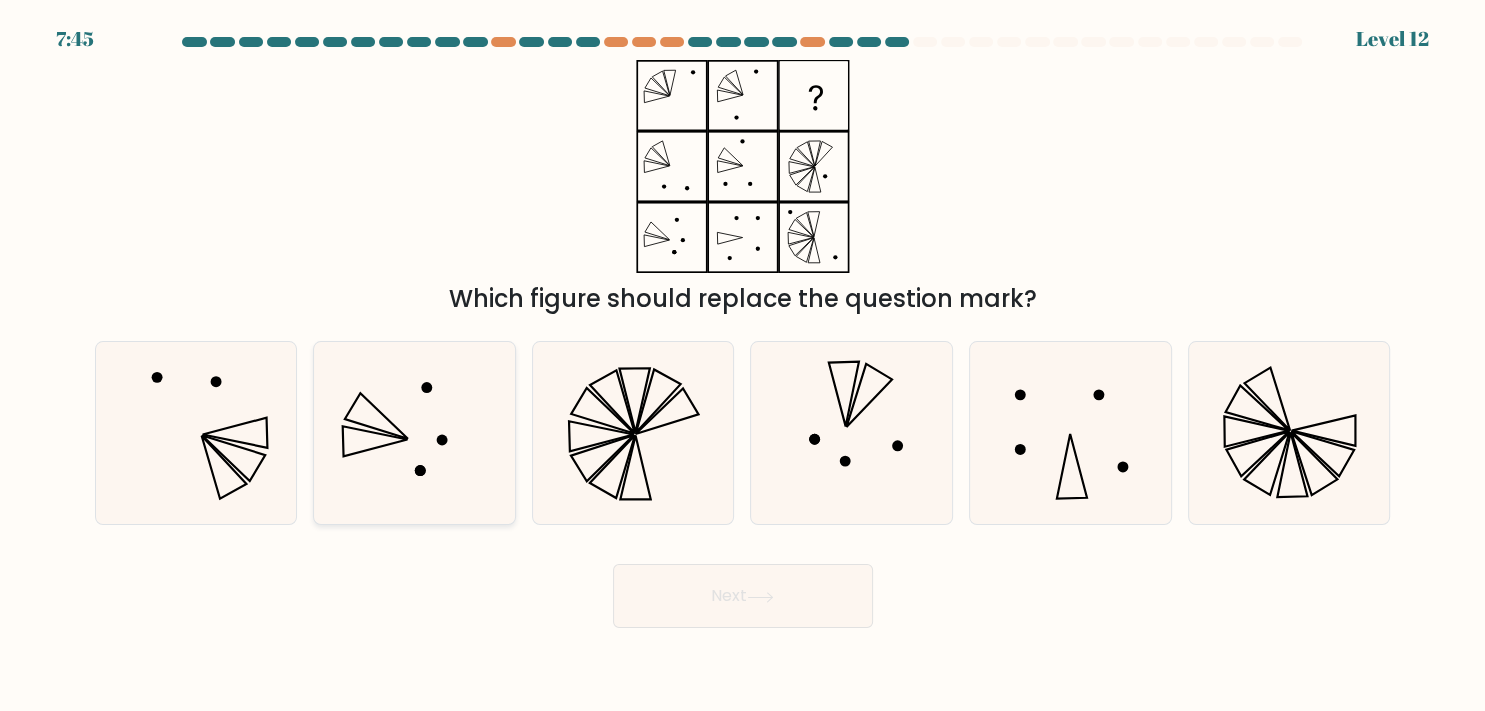 click 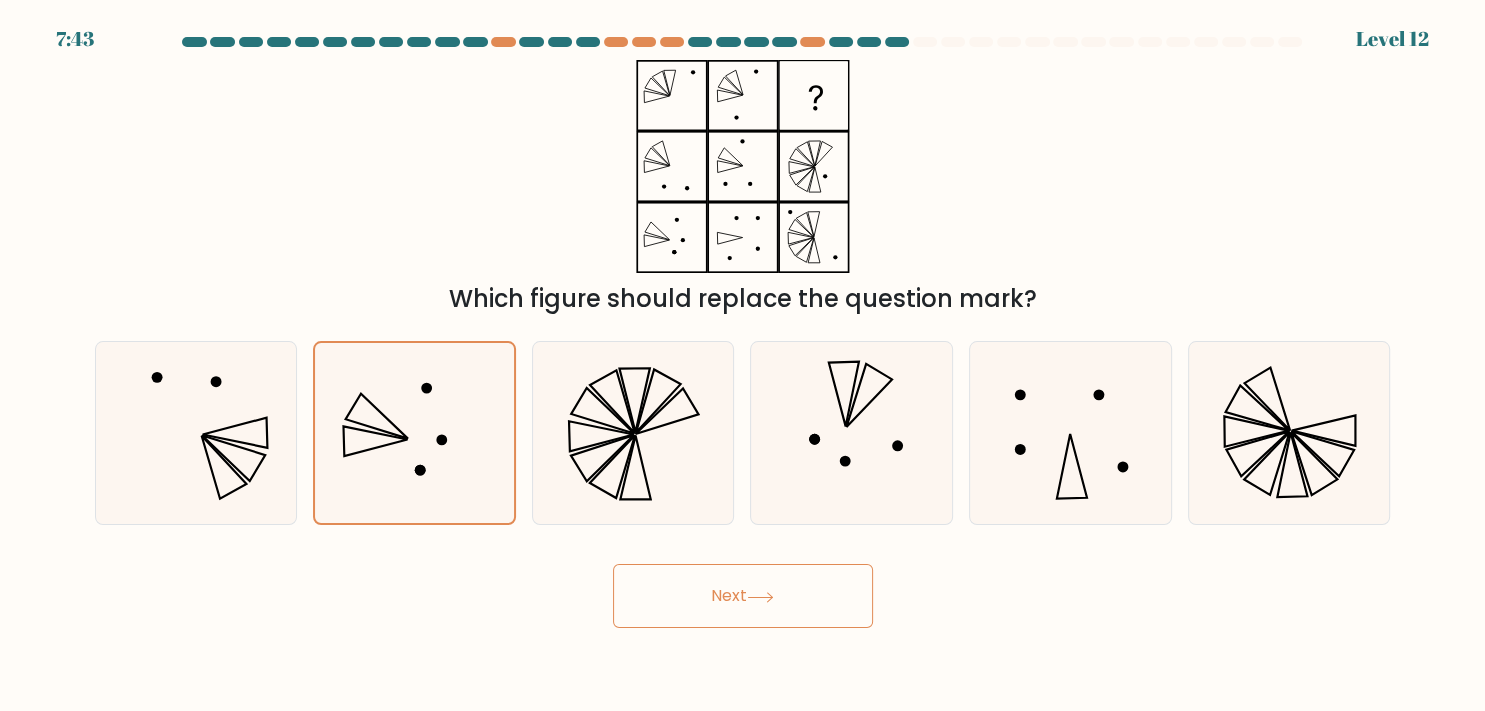 click on "Next" at bounding box center [743, 596] 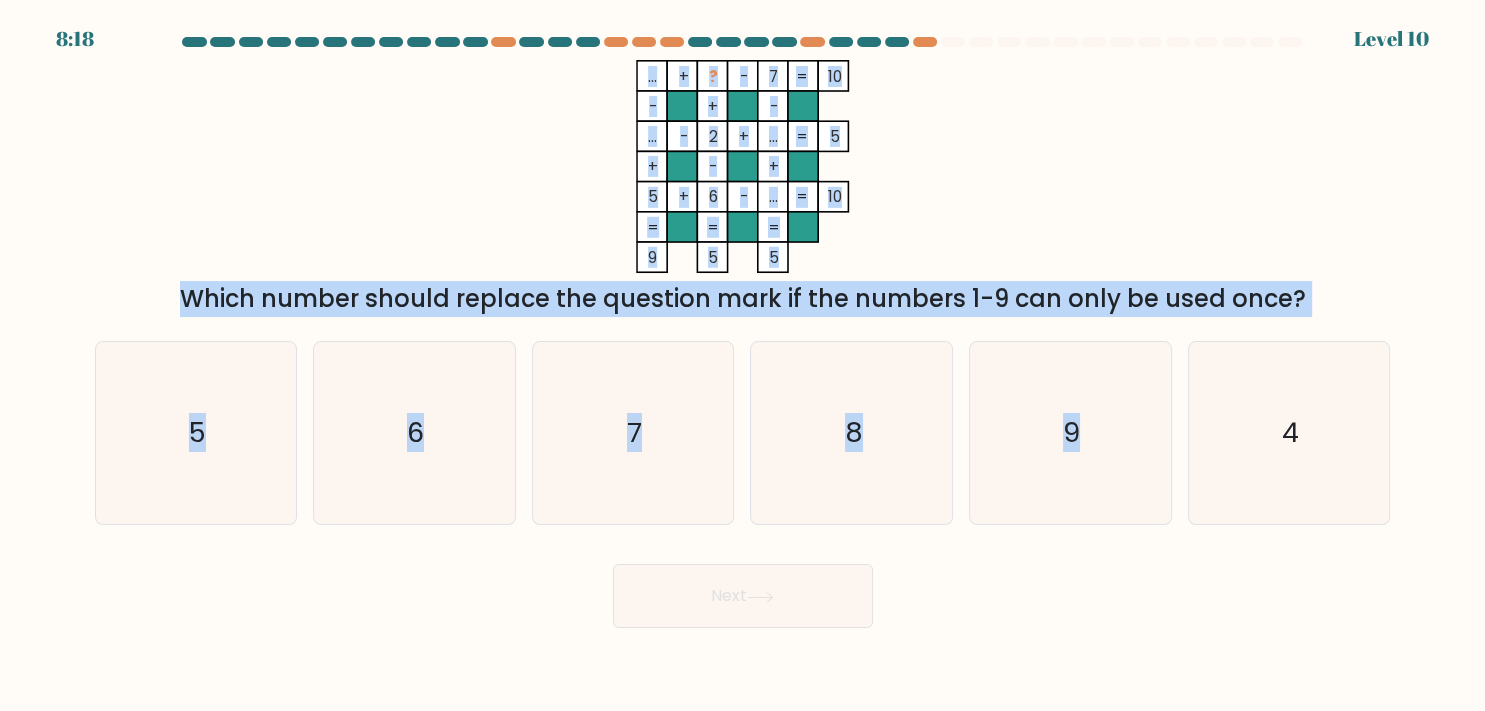 drag, startPoint x: 647, startPoint y: 74, endPoint x: 1166, endPoint y: 422, distance: 624.872 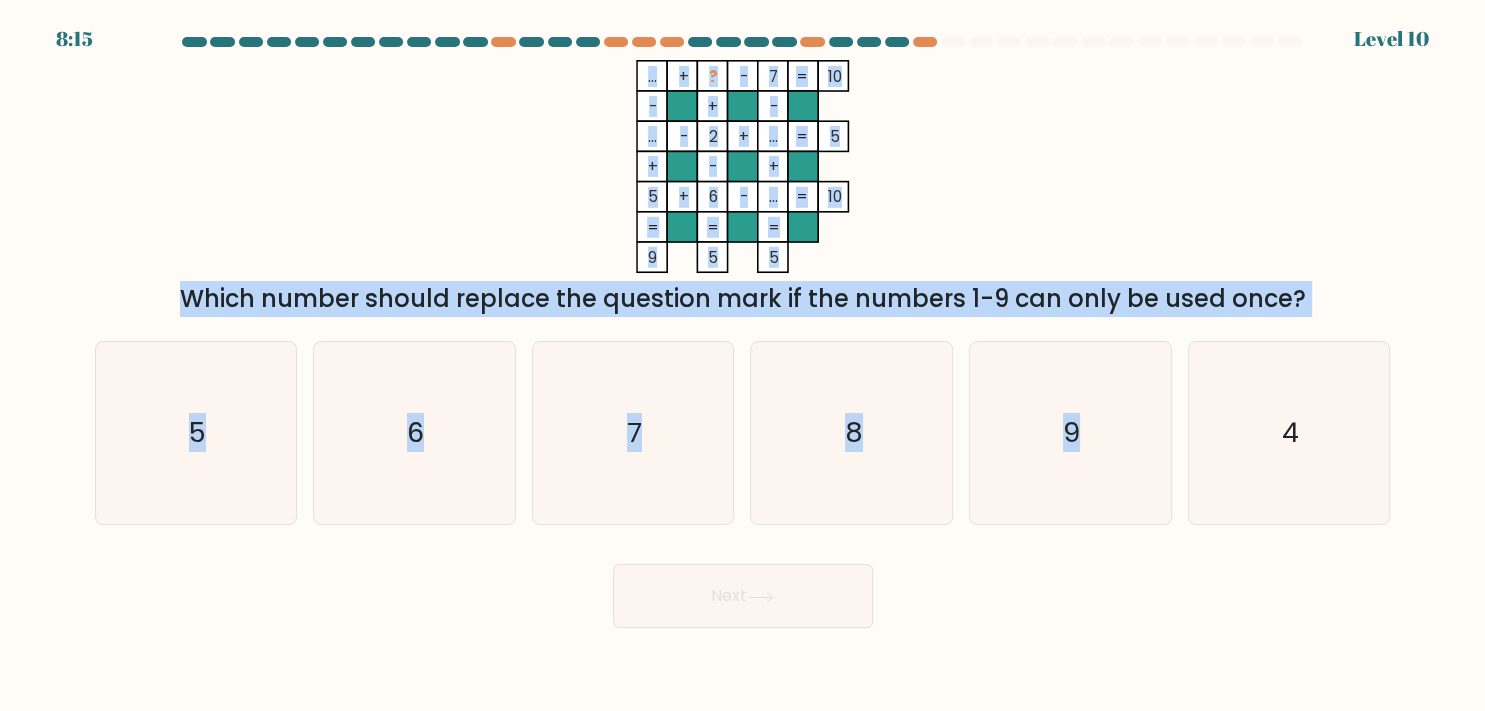 click 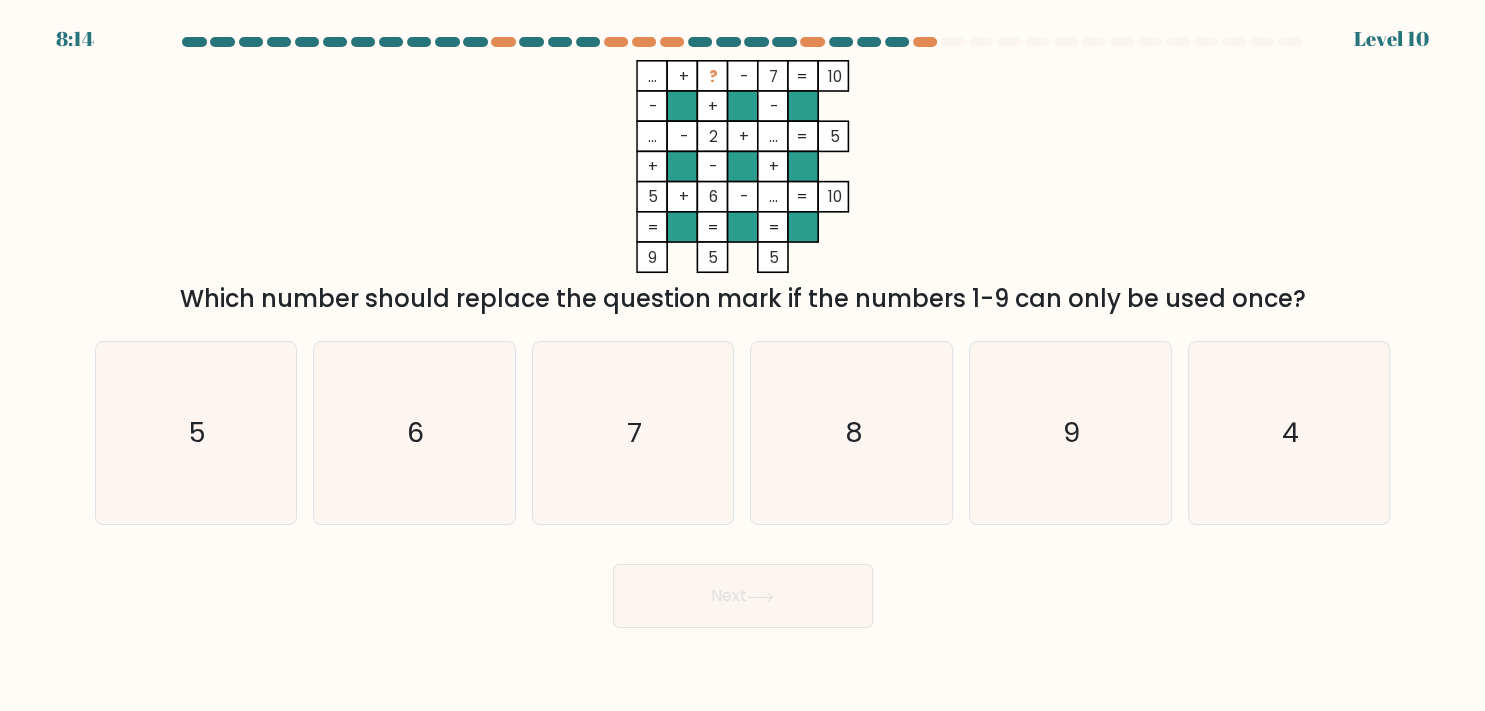 click at bounding box center [742, 332] 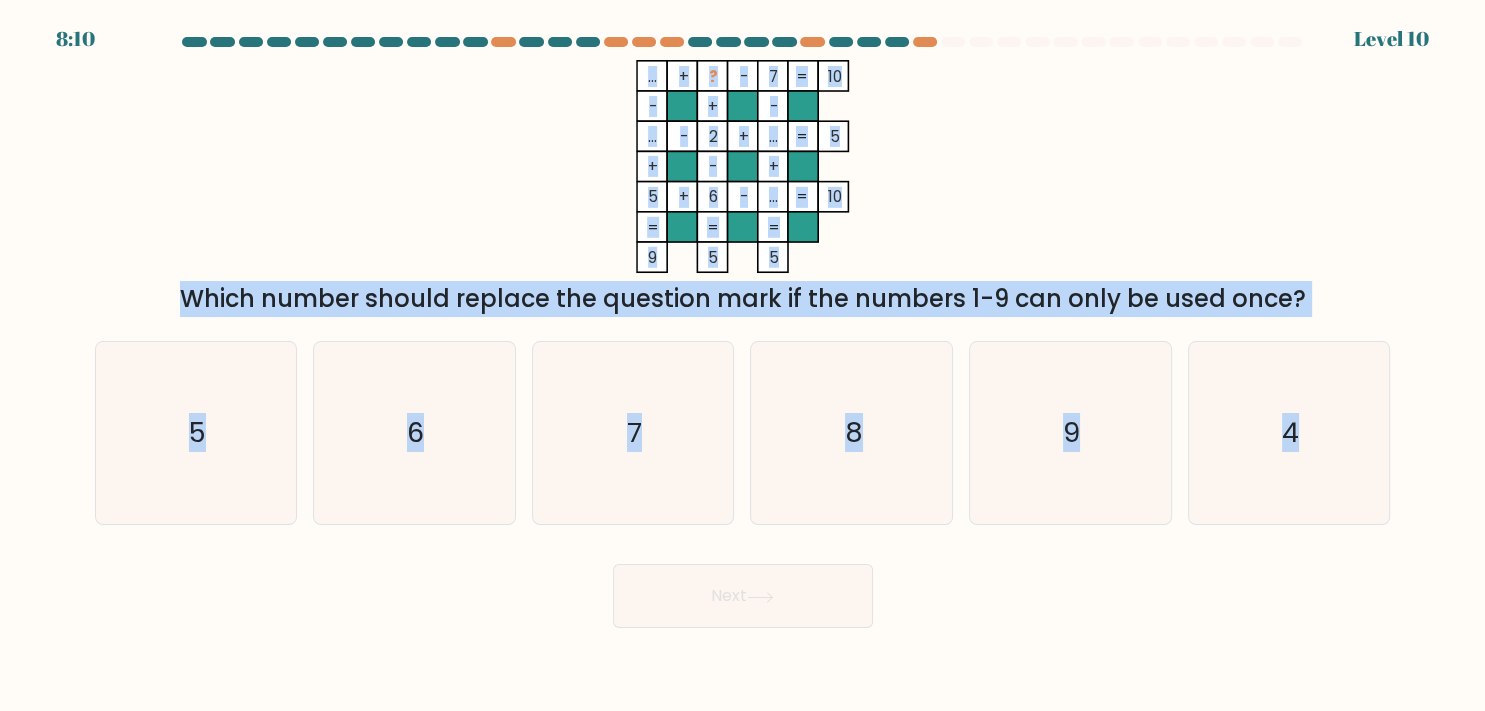 drag, startPoint x: 647, startPoint y: 73, endPoint x: 1322, endPoint y: 439, distance: 767.8418 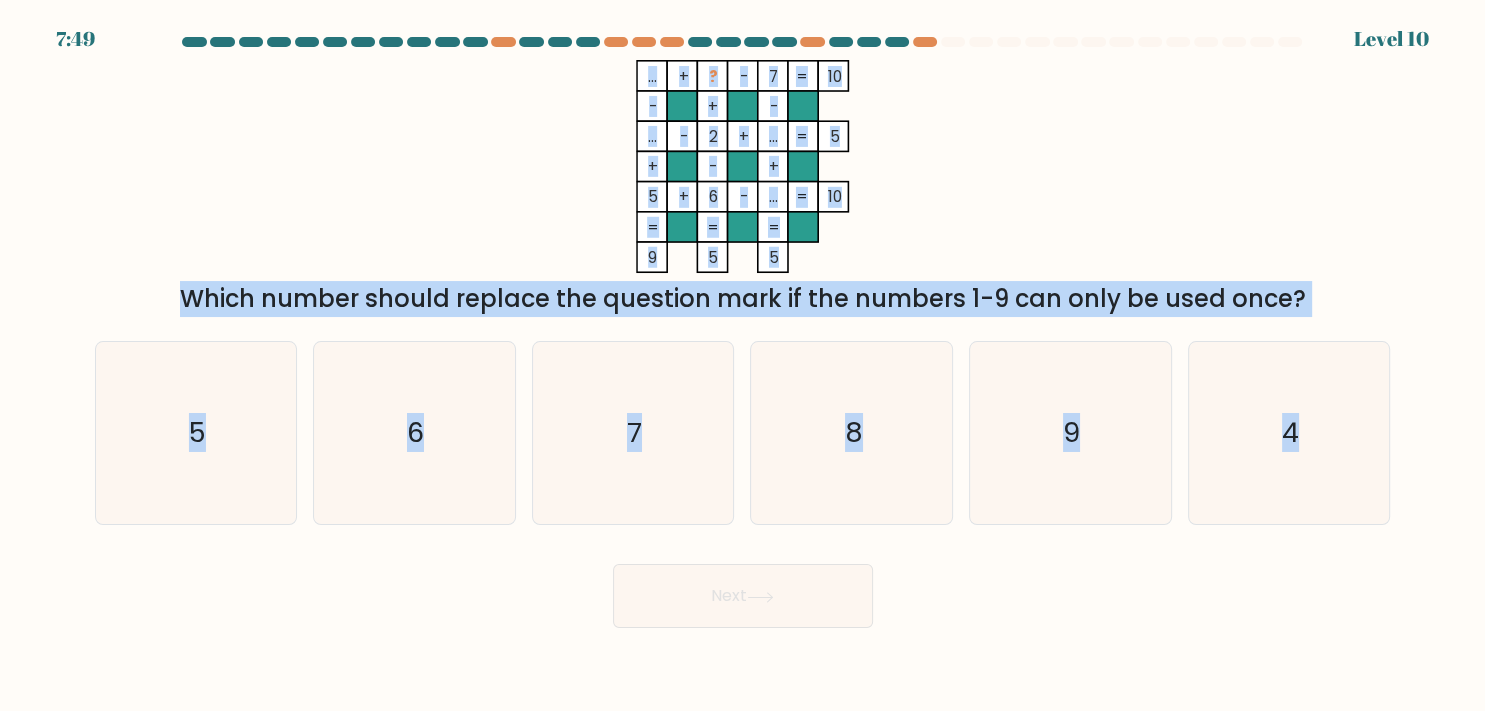 click on "...    +    ?    -    7    10    -    +    -    ...    -    2    +    ...    5    +    -    +    5    +    6    -    ...    =   10    =   =   =   =   9    5    5    =" 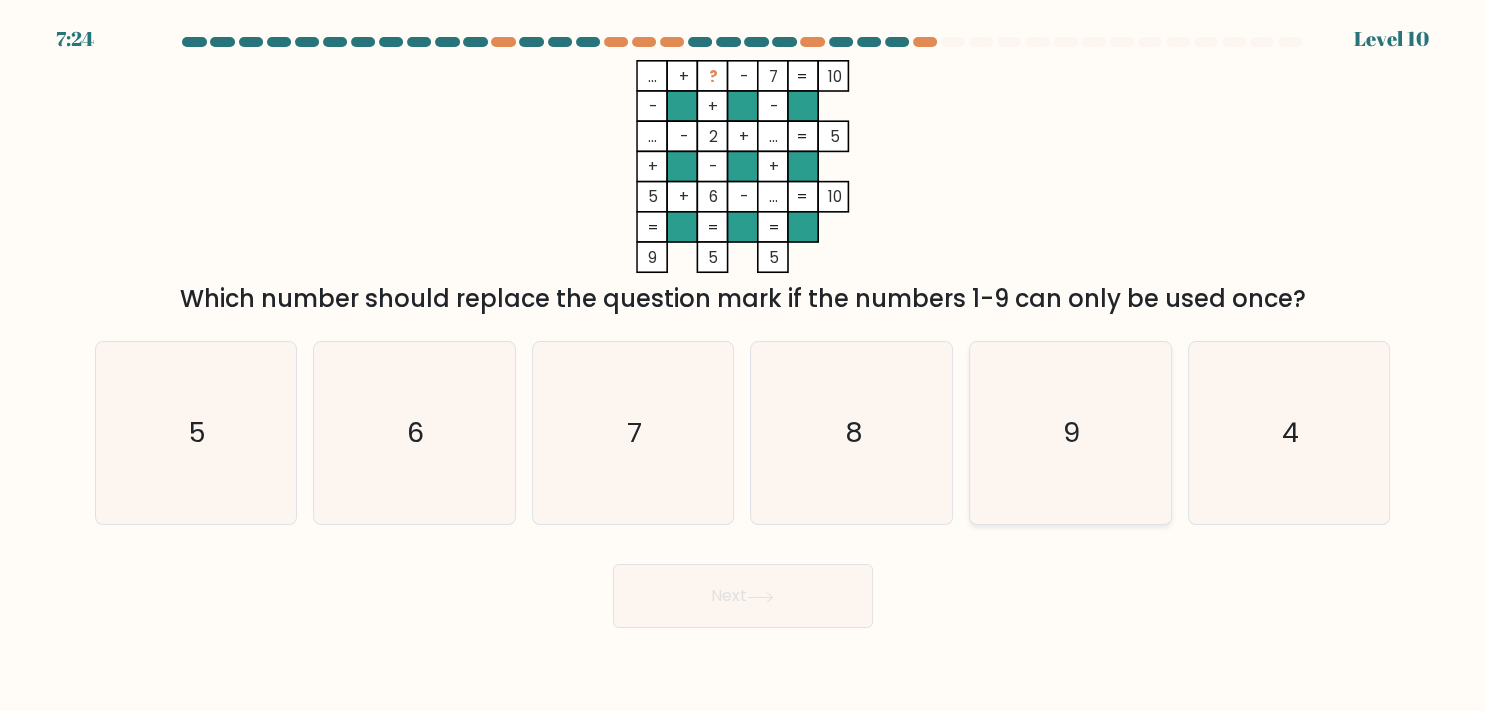 click on "9" 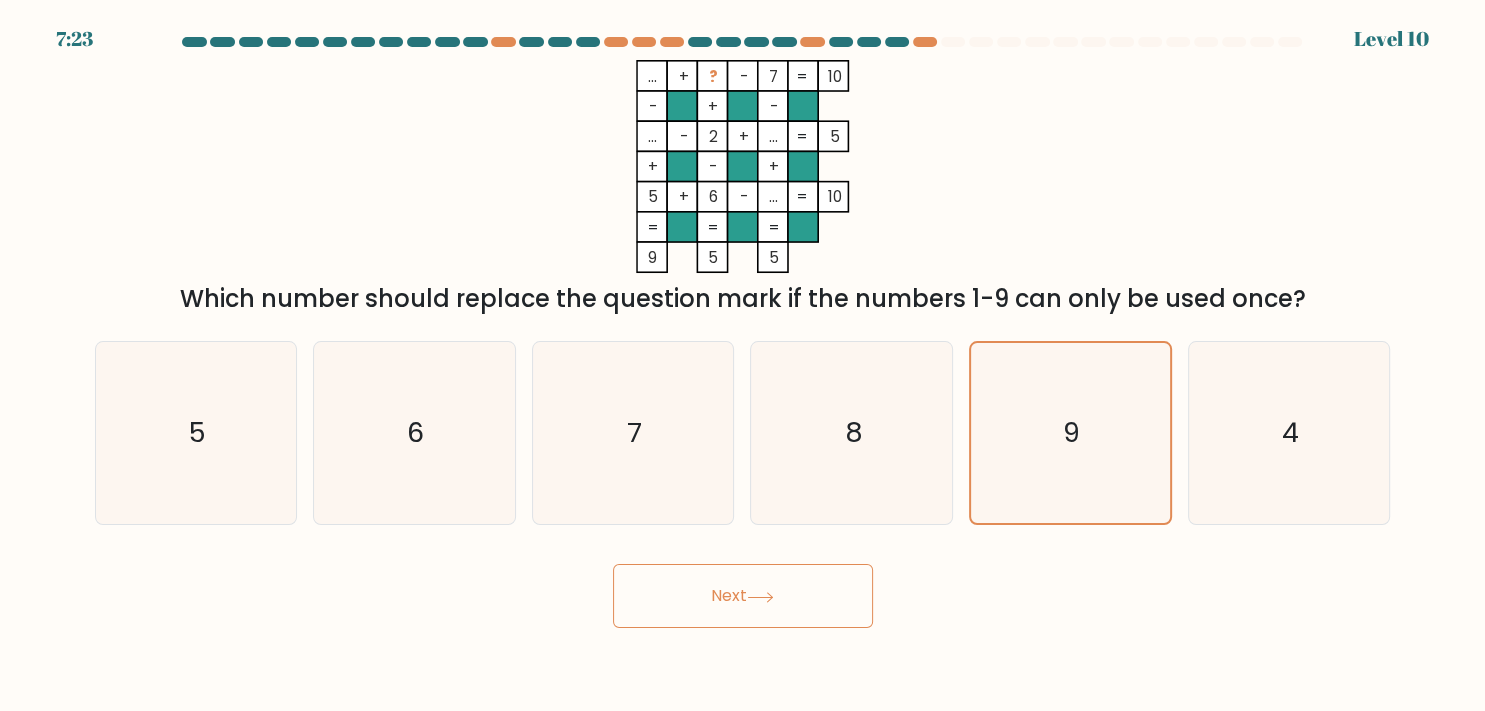 click on "Next" at bounding box center (743, 596) 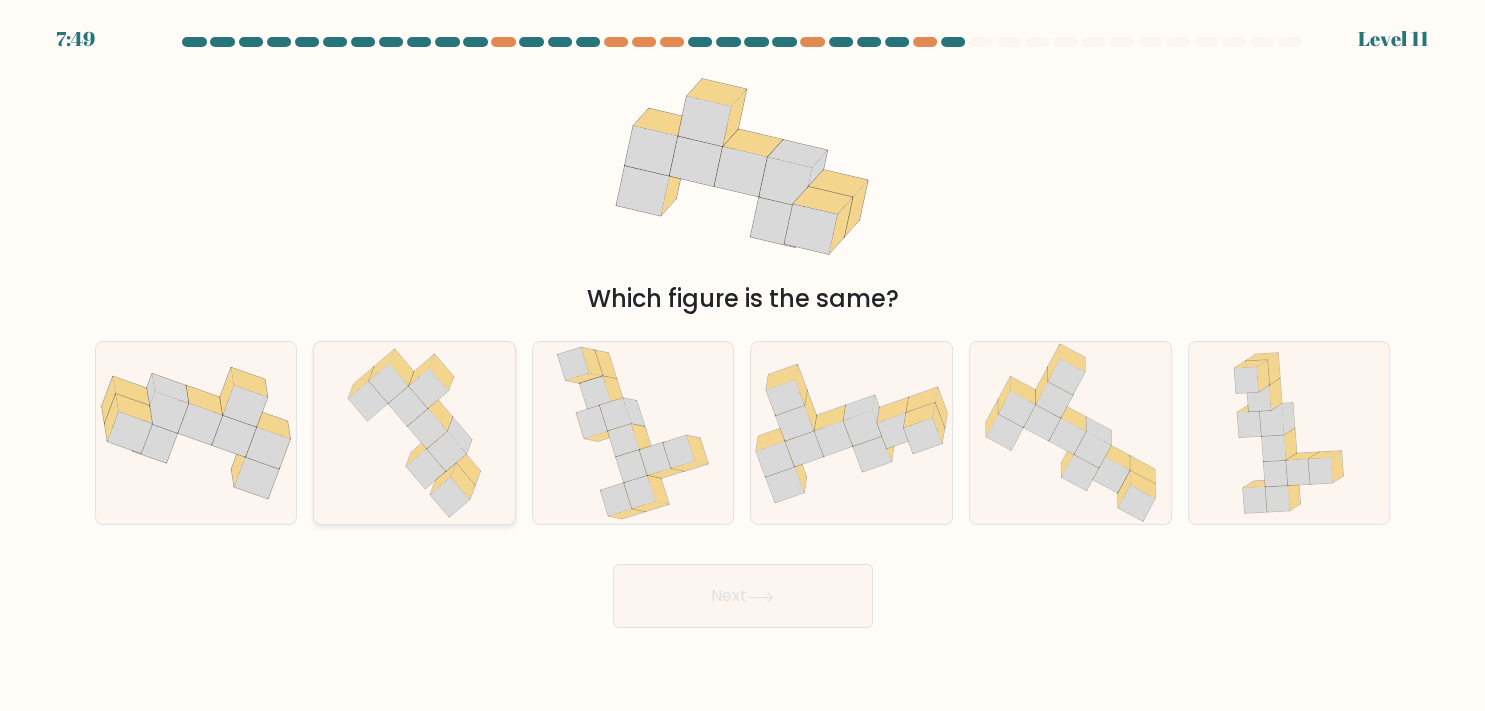 click 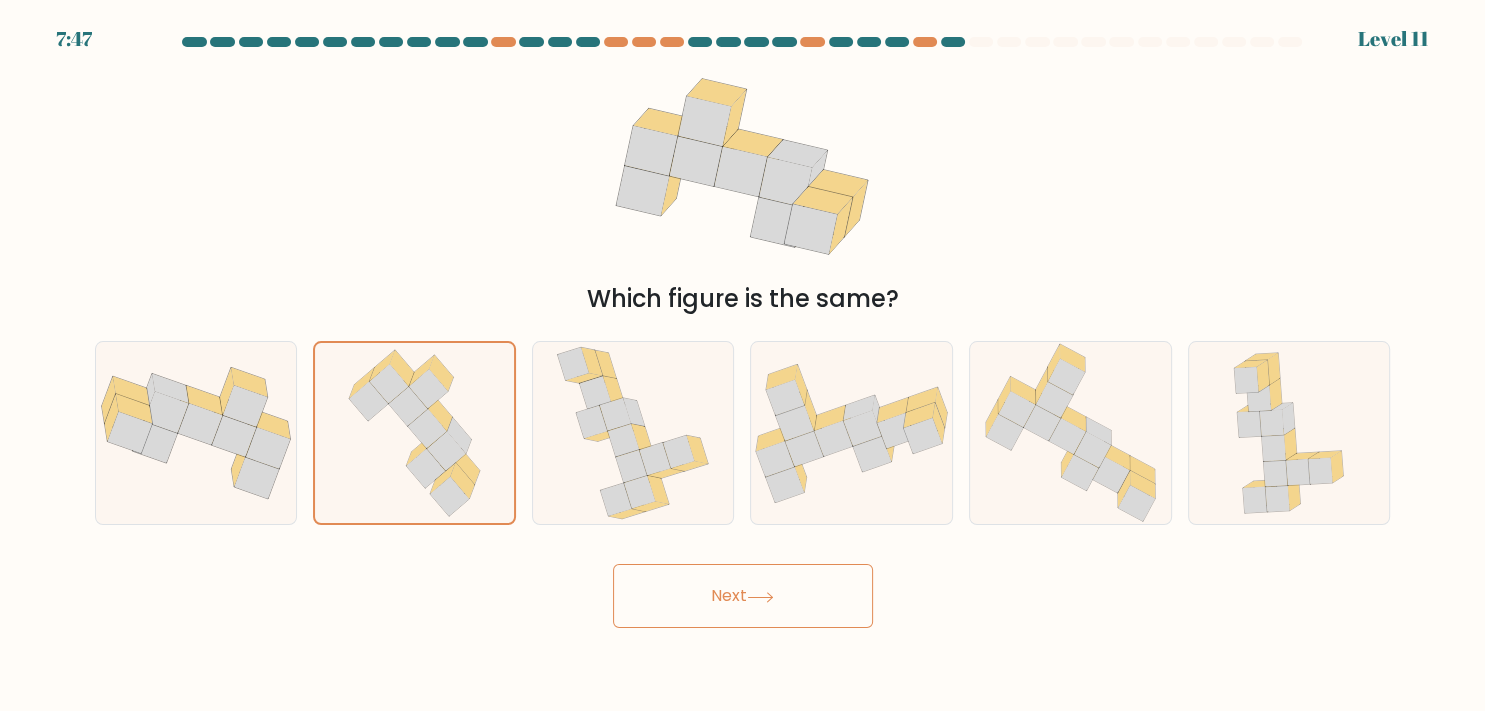 click on "Next" at bounding box center (743, 596) 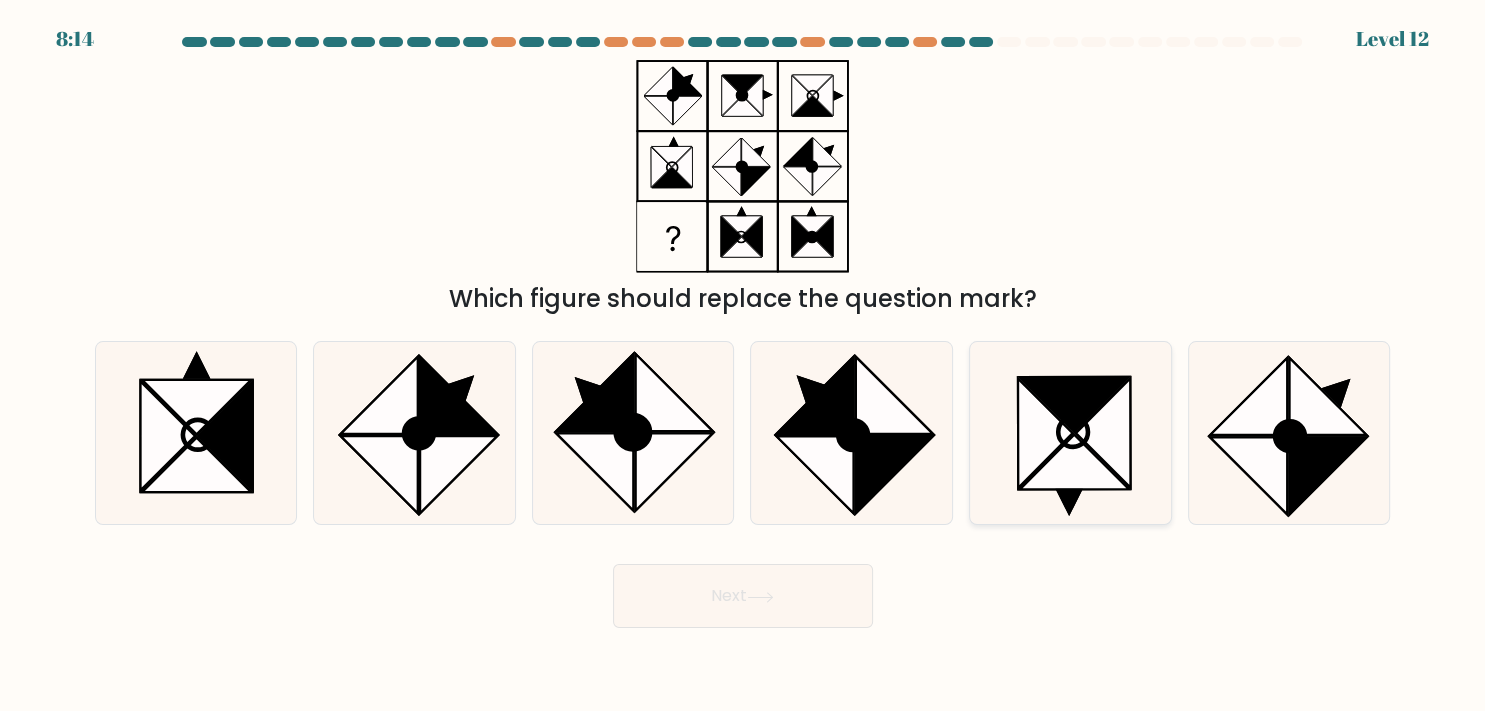 click 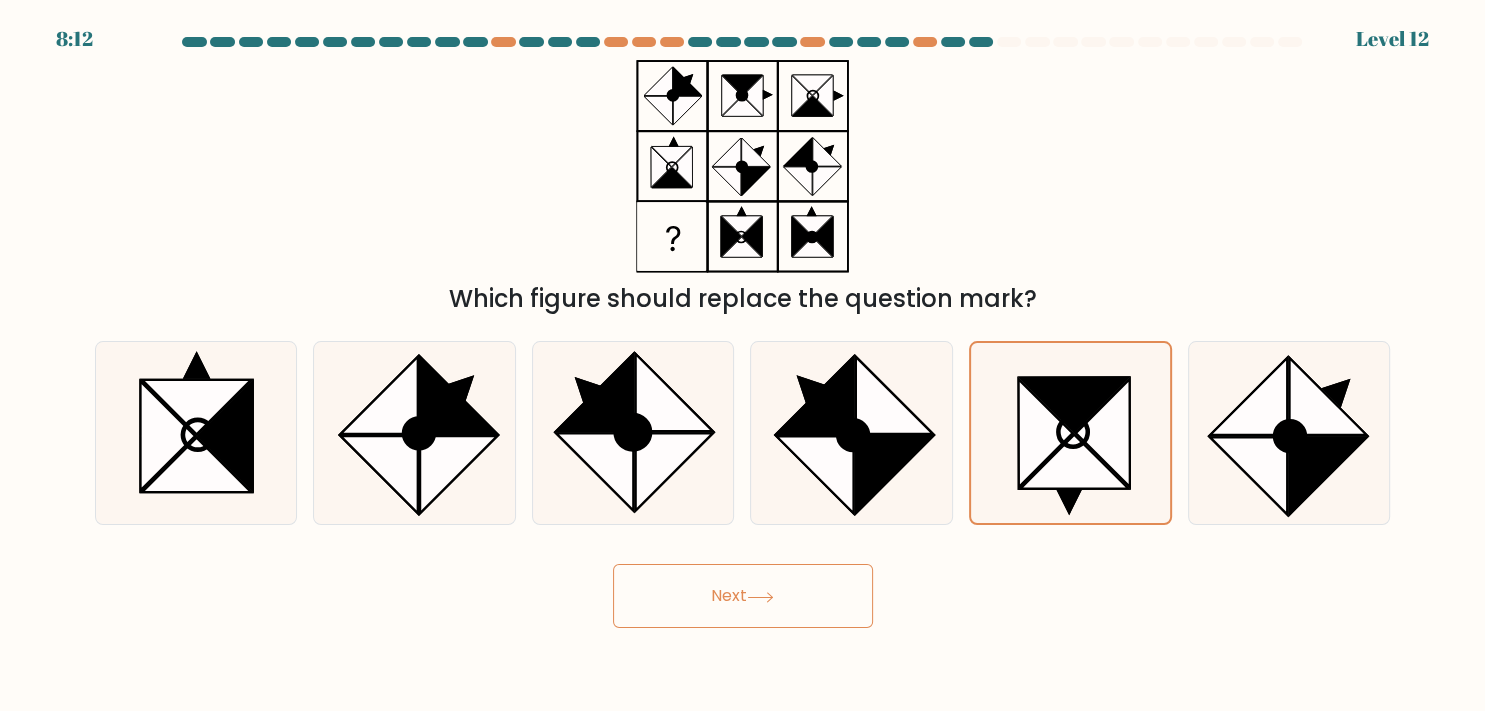 click on "Next" at bounding box center [743, 596] 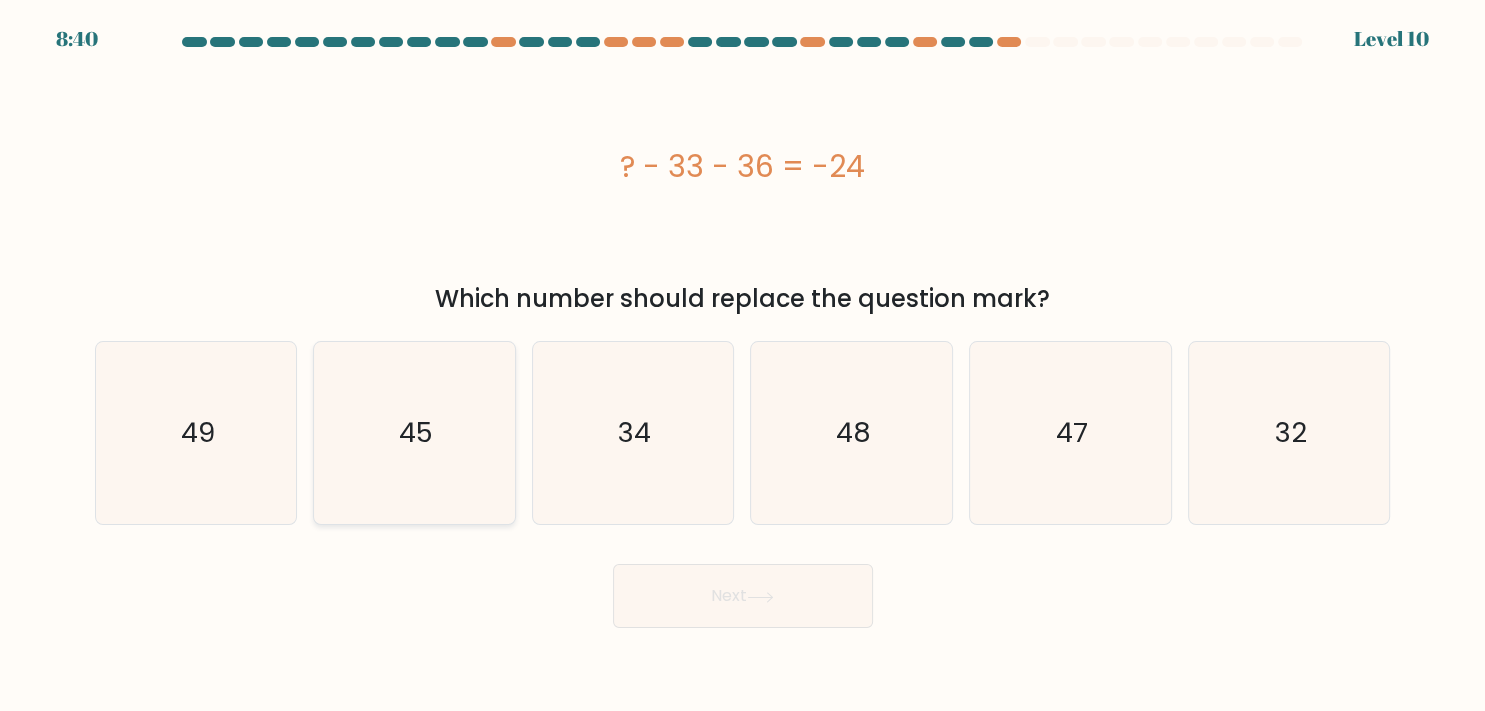 click on "45" 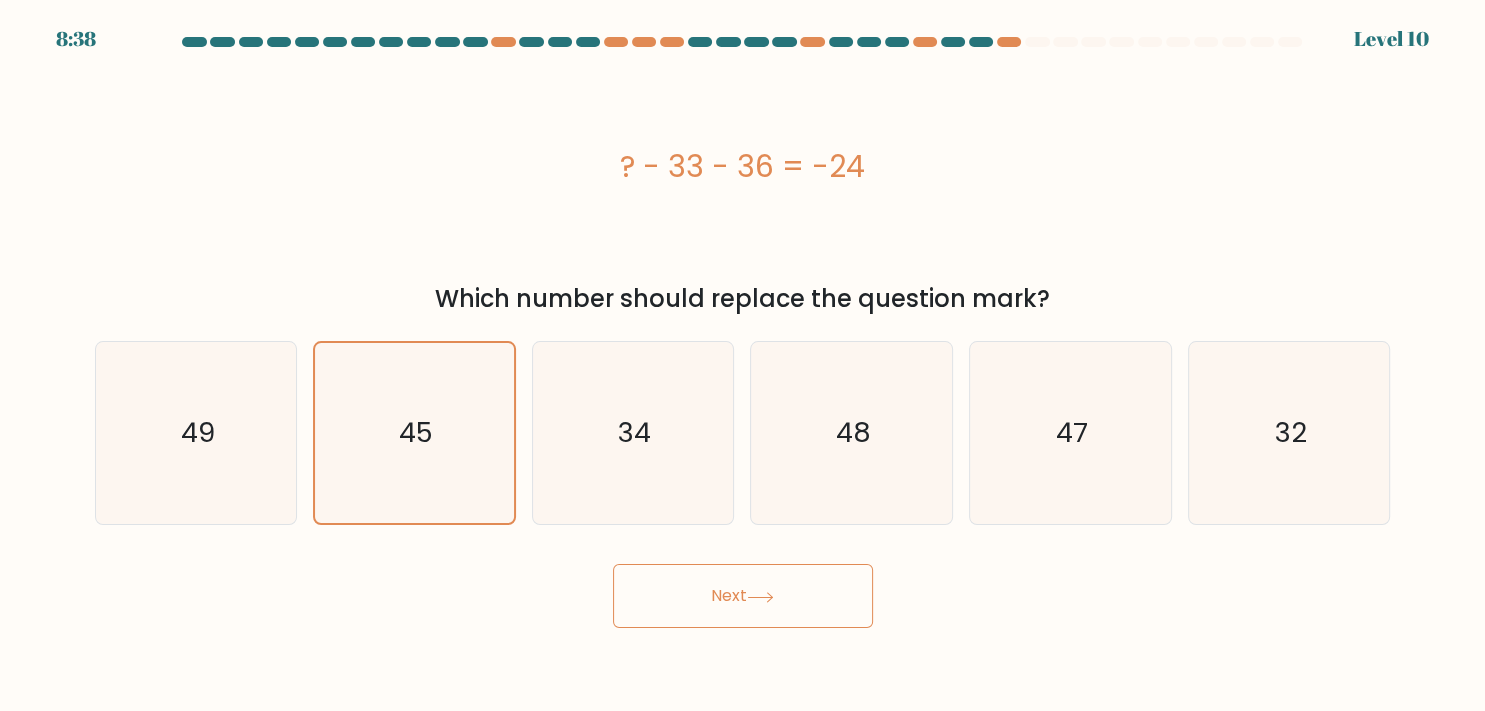 click on "Next" at bounding box center (743, 596) 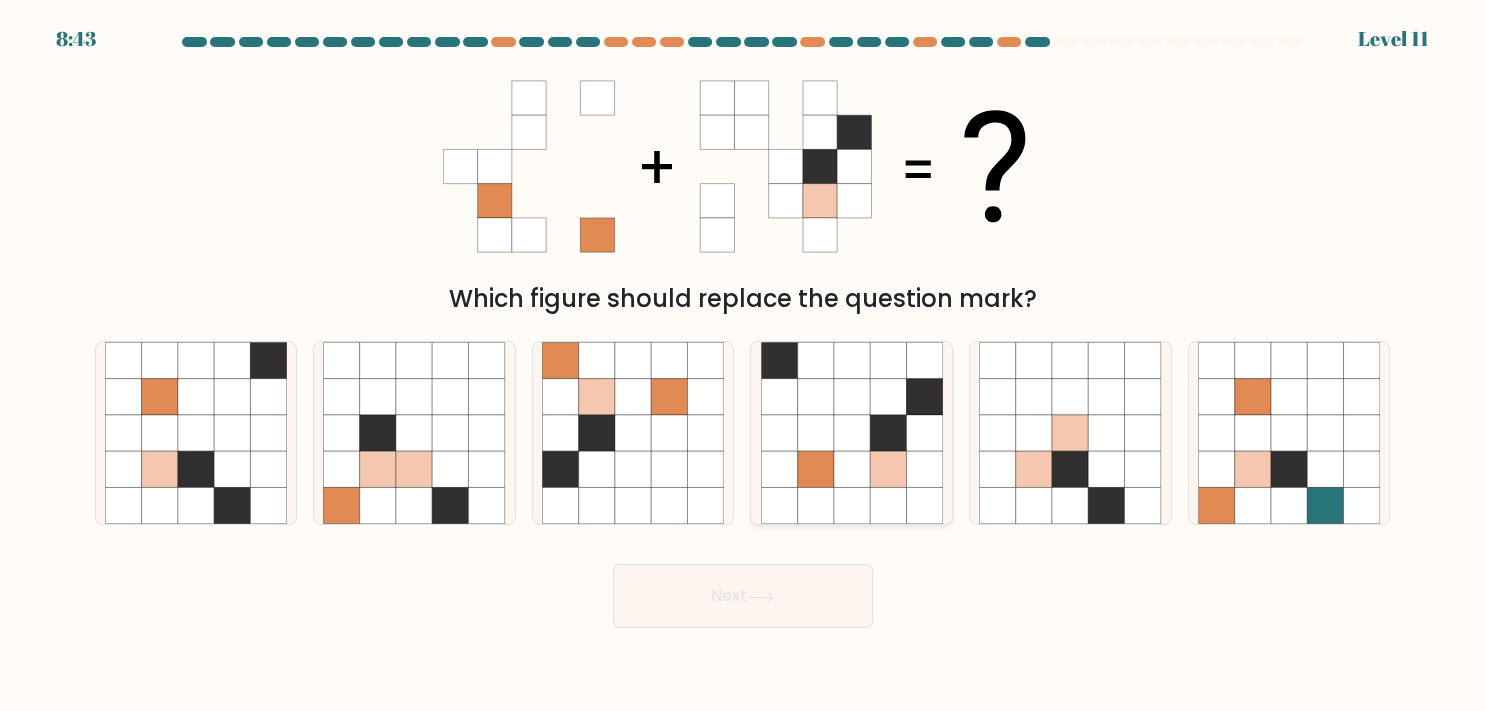click 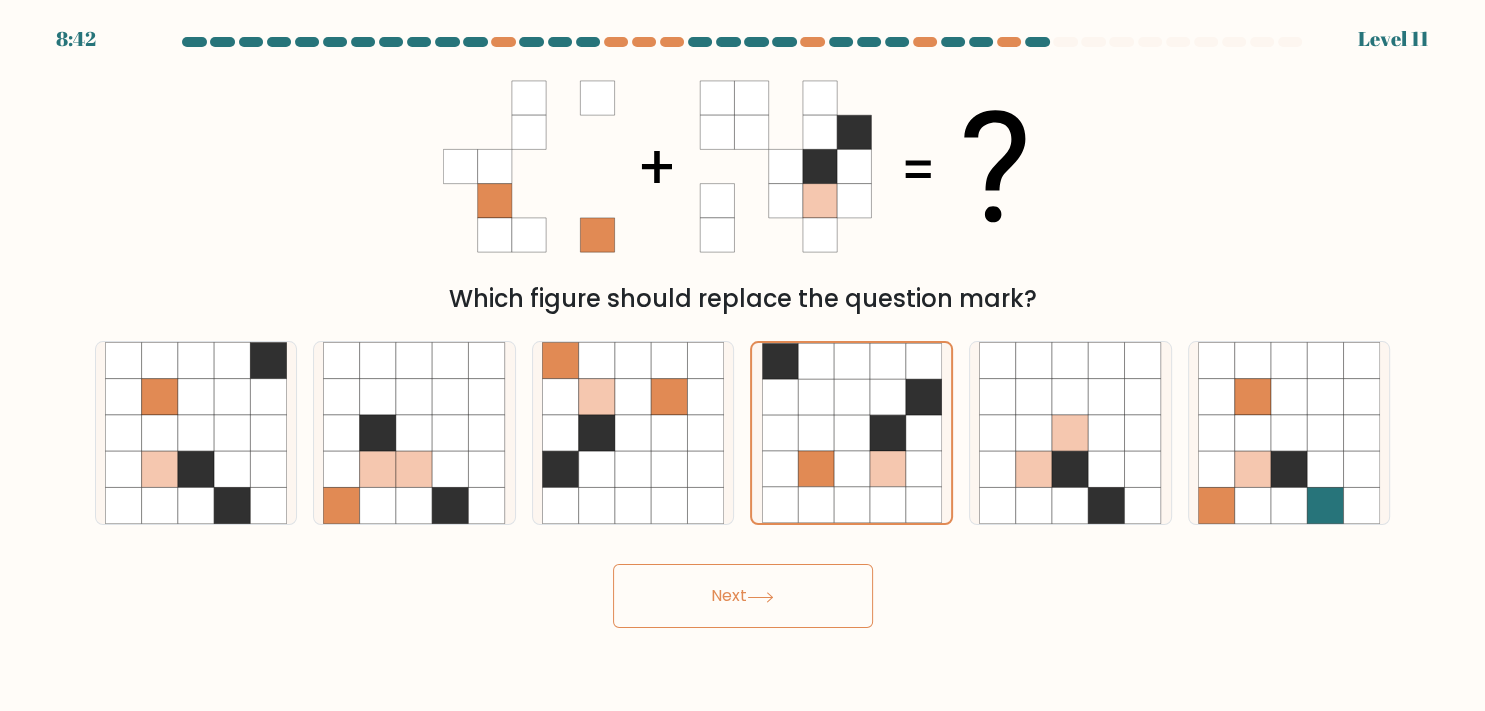click 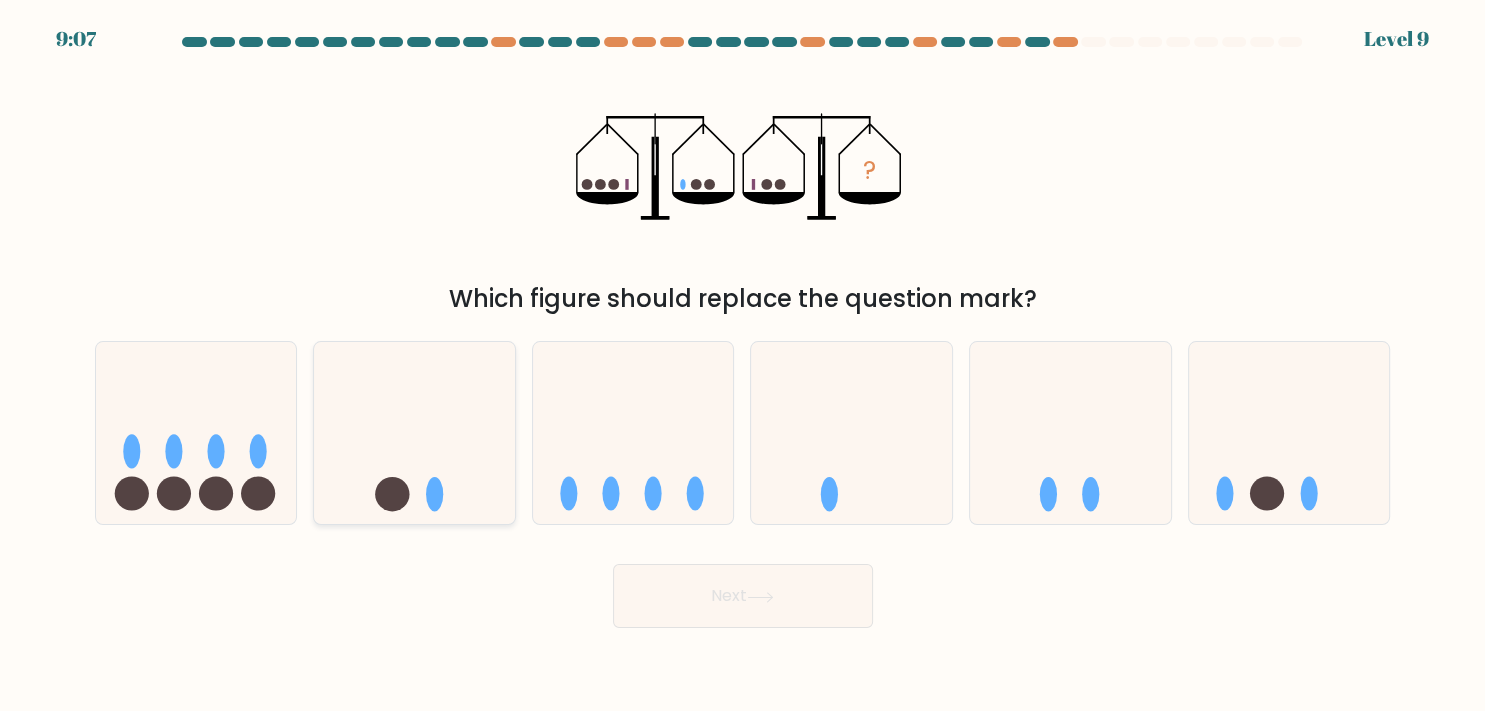 click 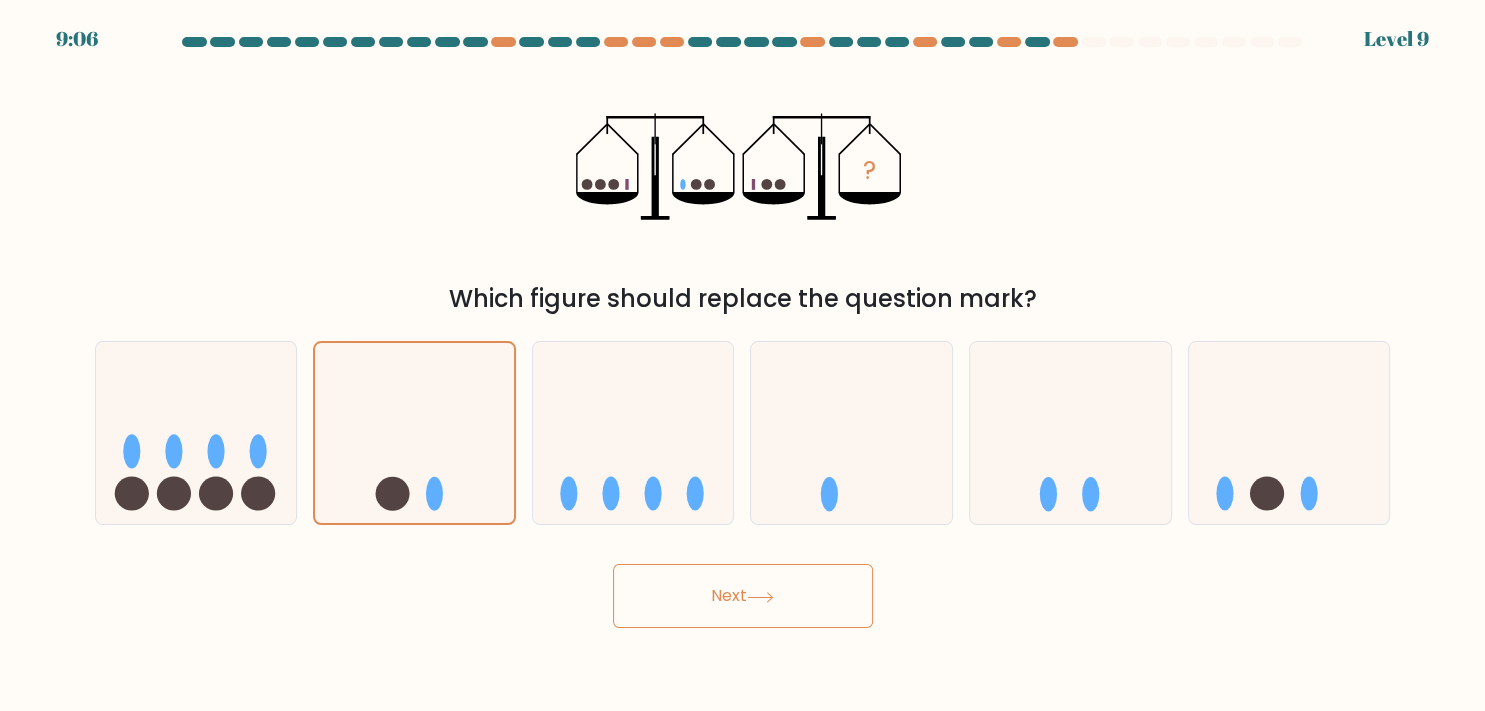 click on "Next" at bounding box center (743, 596) 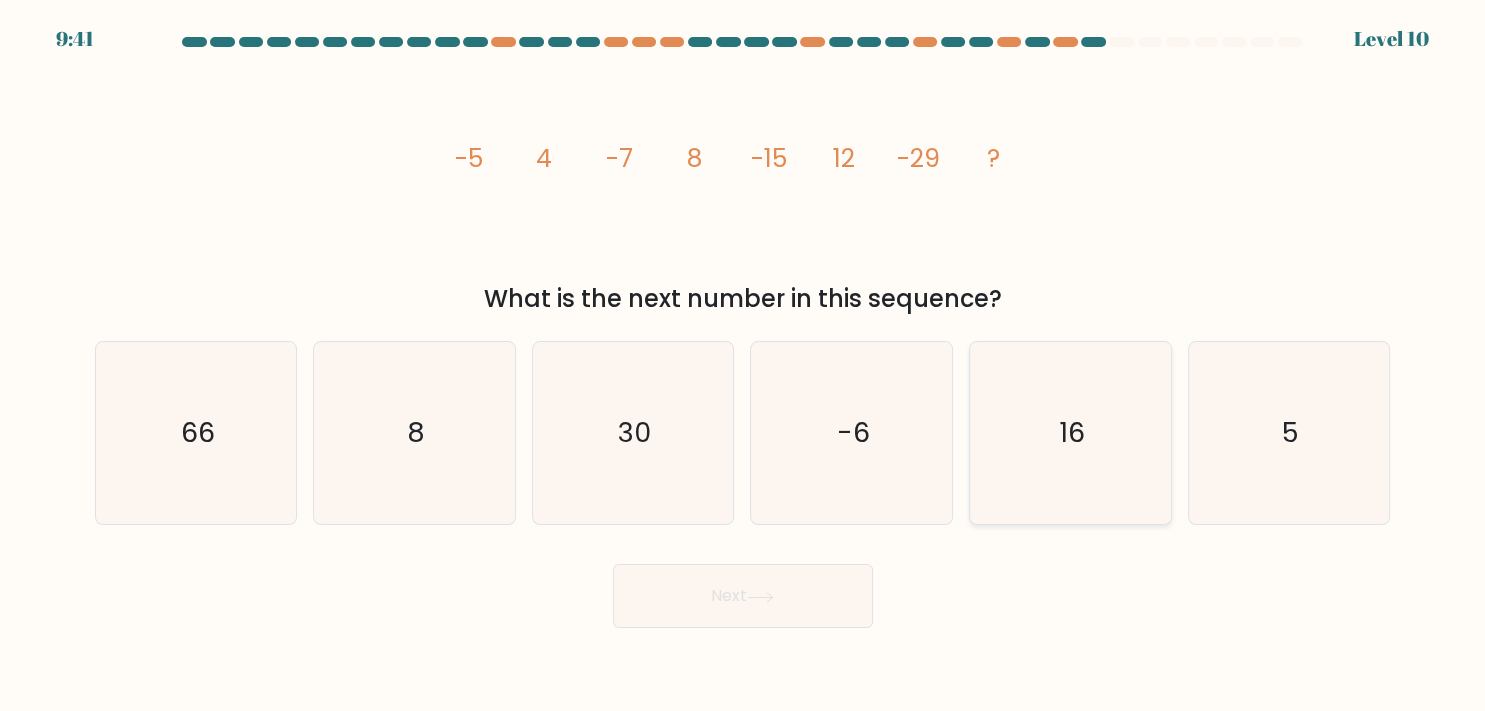 click on "16" 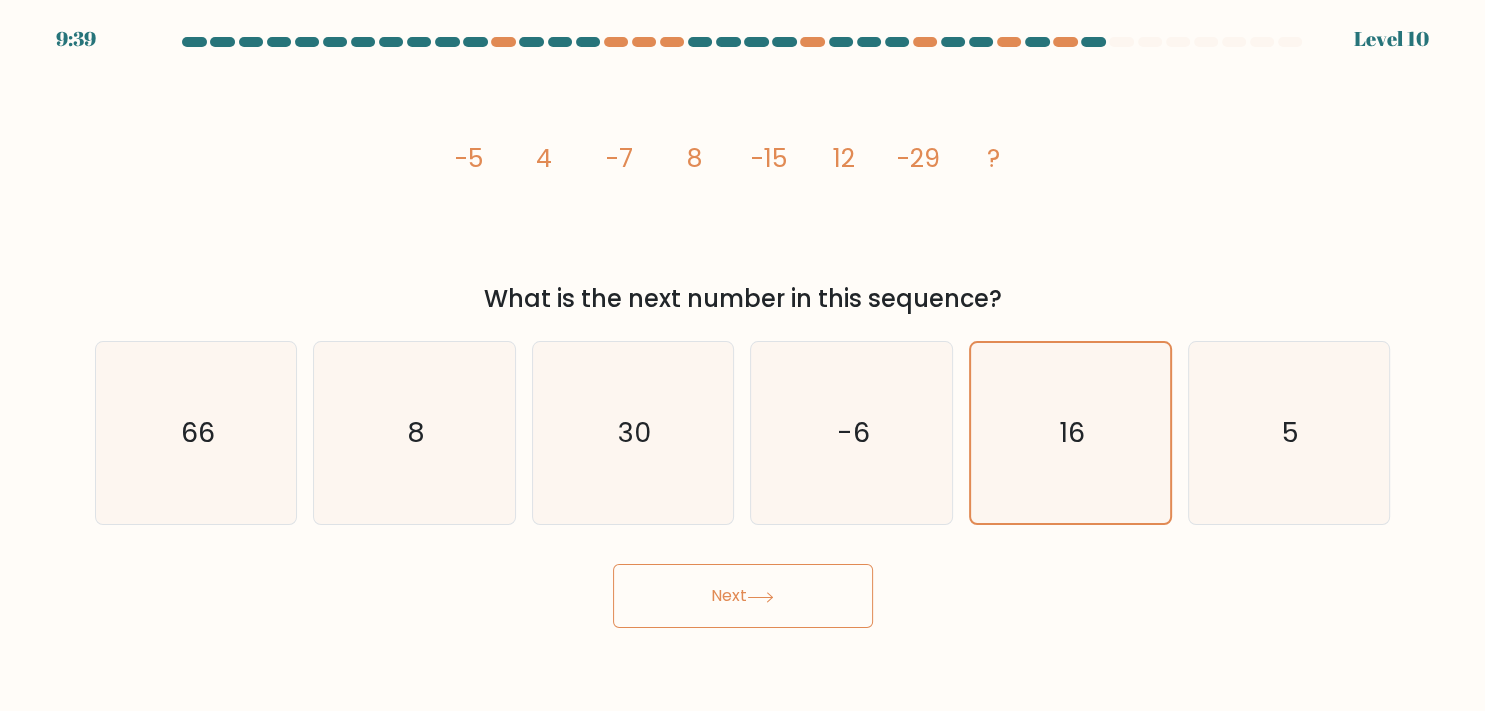click on "Next" at bounding box center [743, 596] 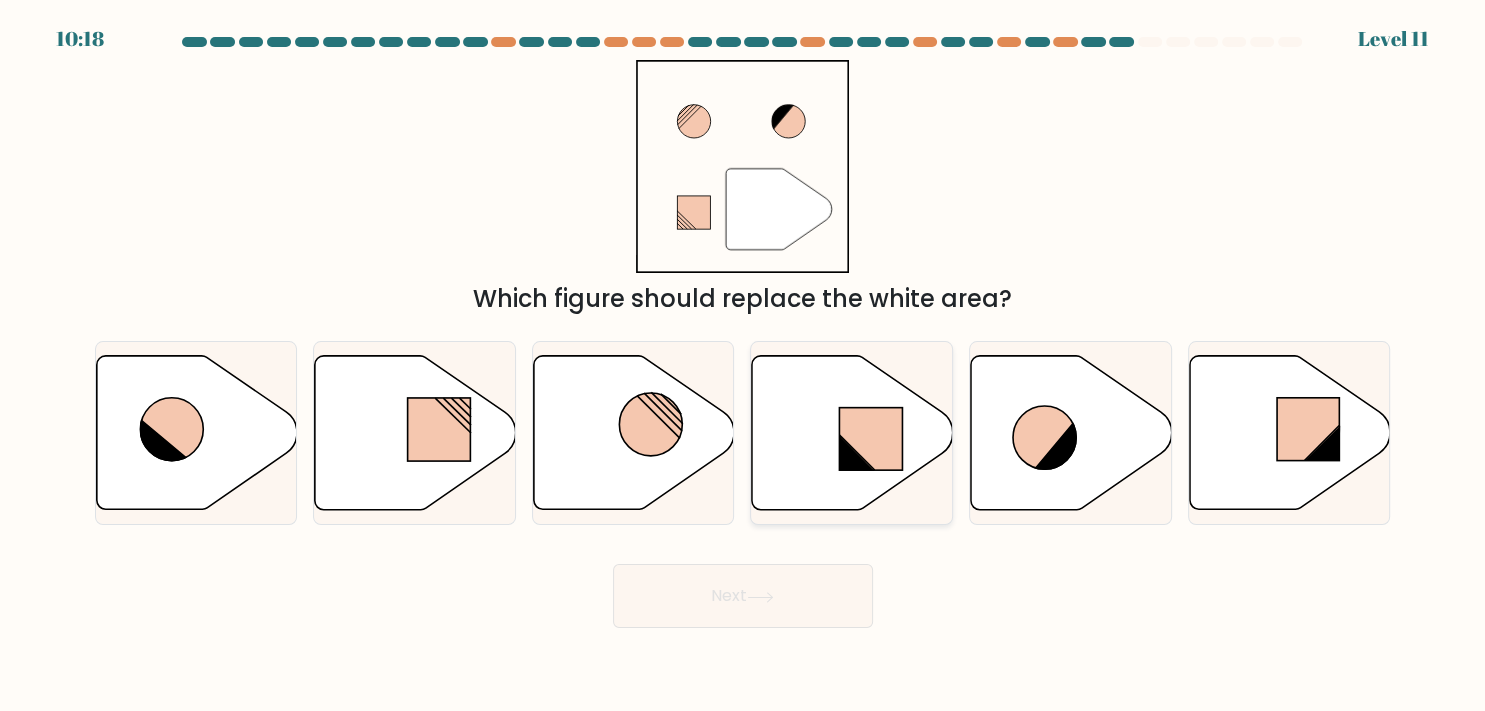 click 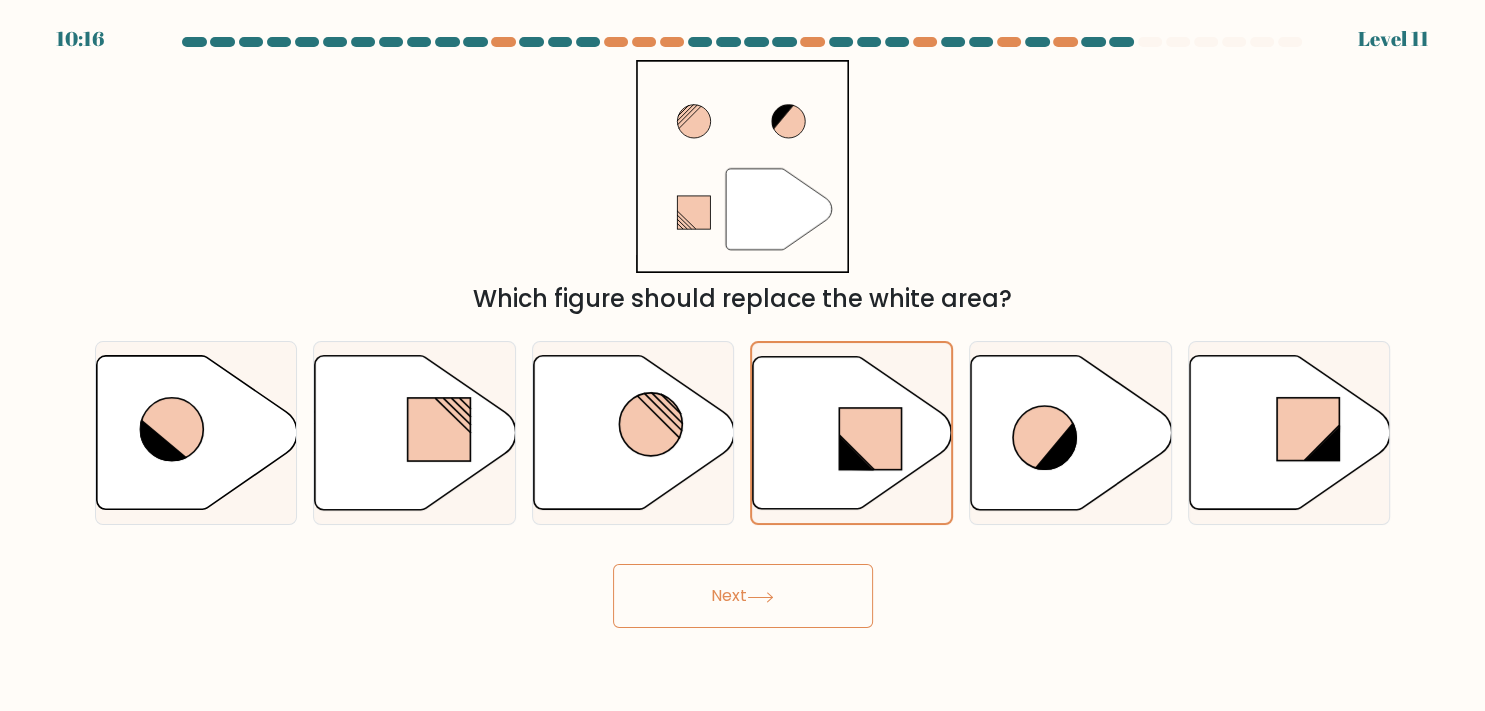 click on "Next" at bounding box center (743, 596) 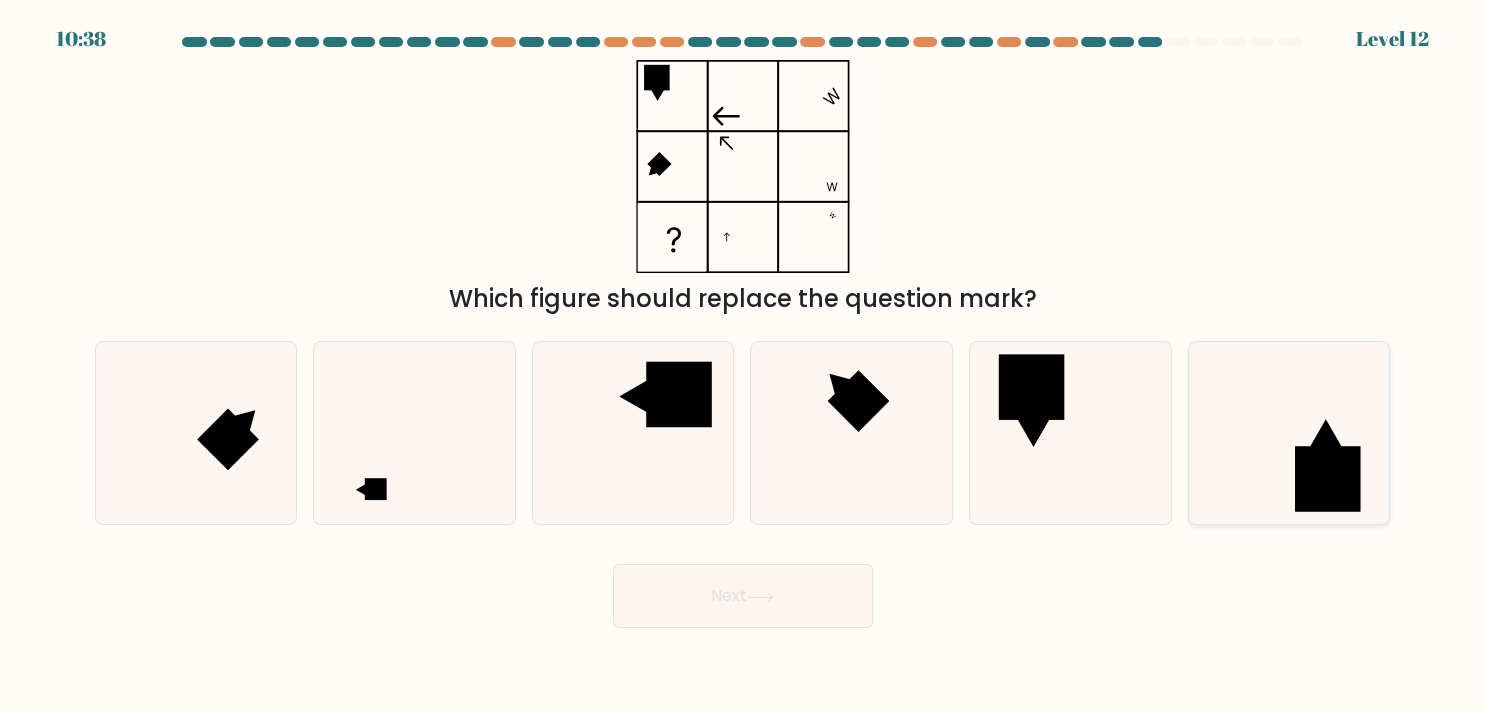 click 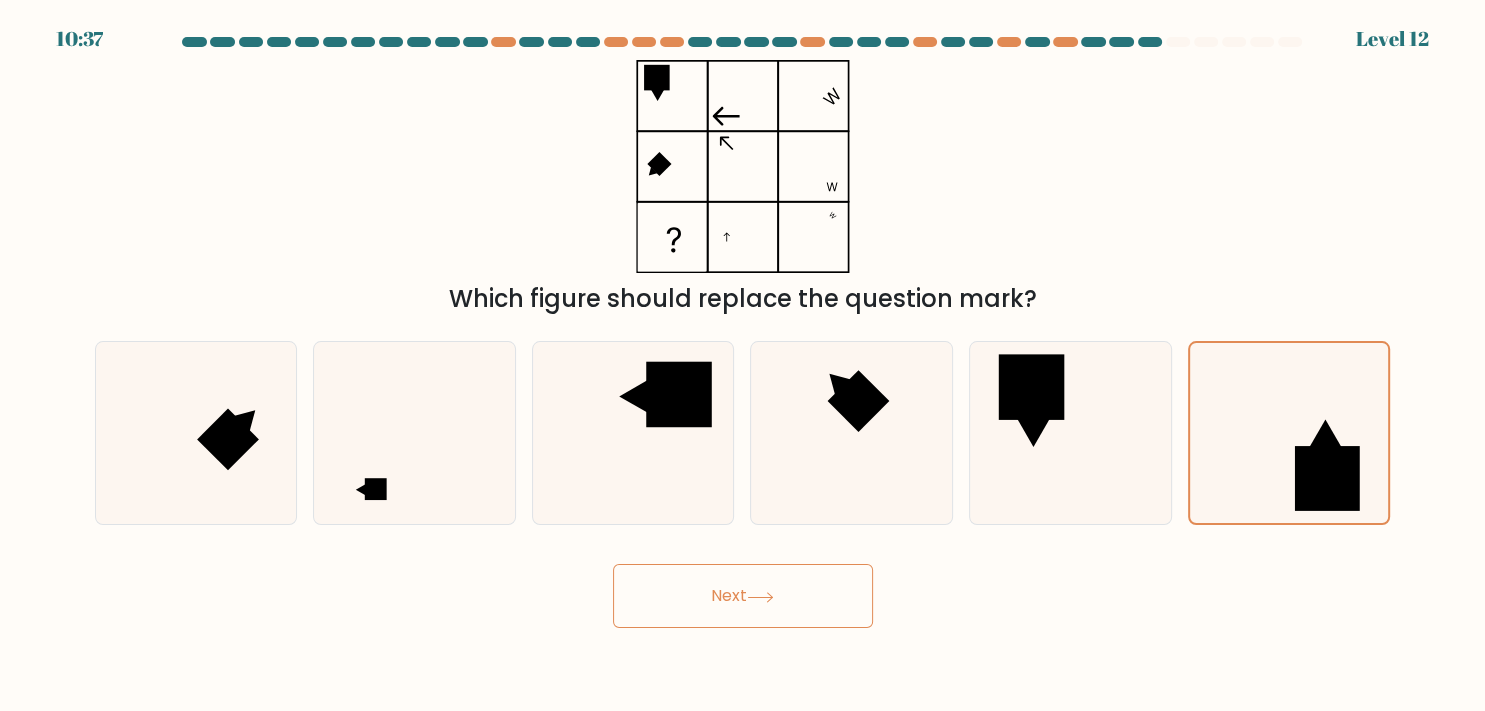 click on "Next" at bounding box center (743, 596) 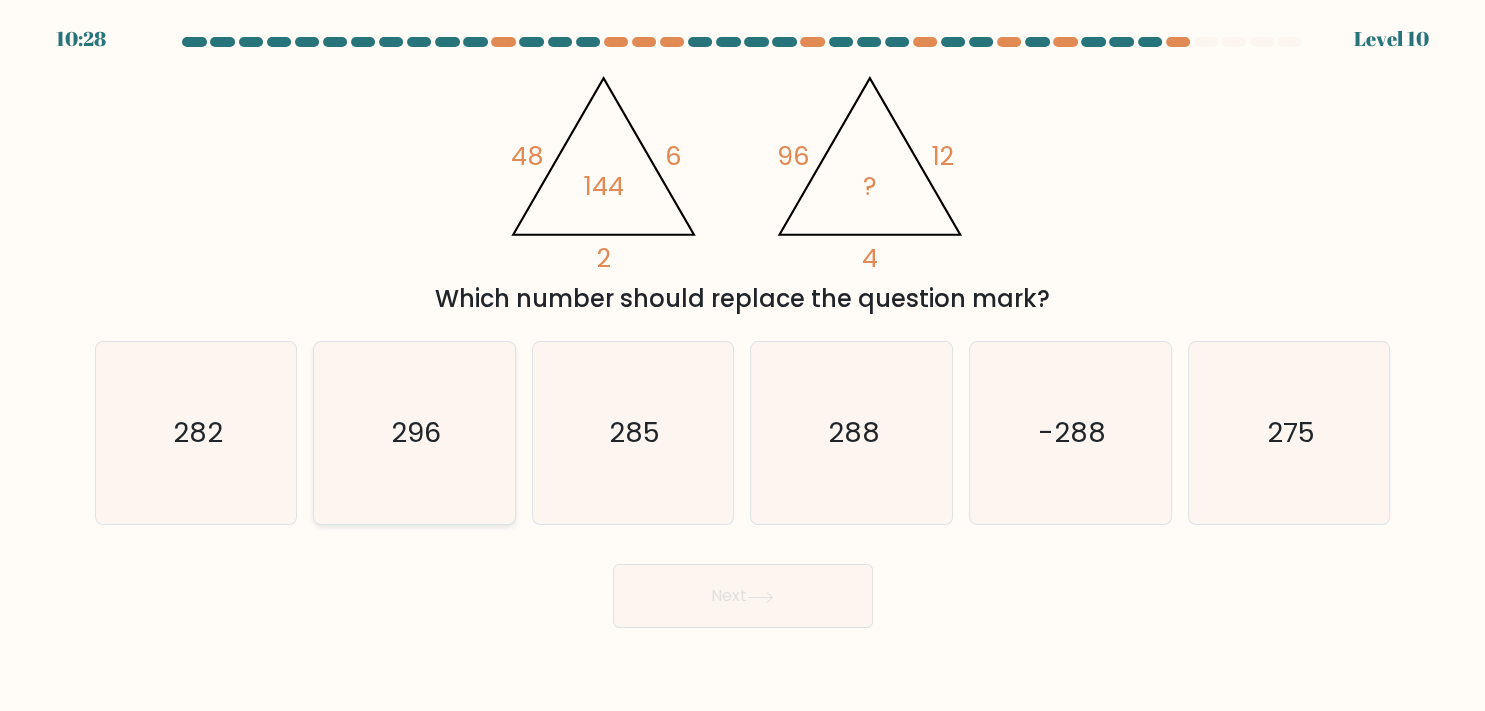 click on "296" 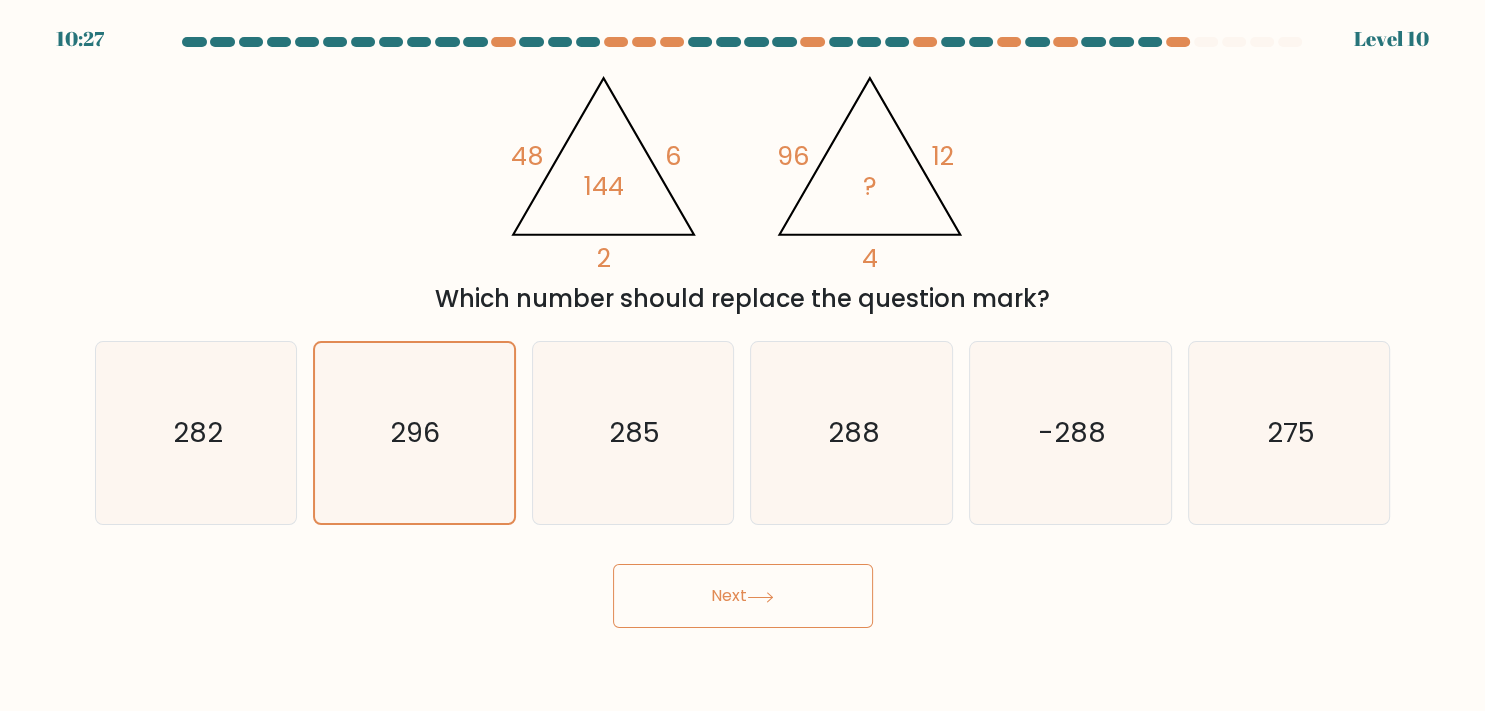 click on "Next" at bounding box center (743, 596) 